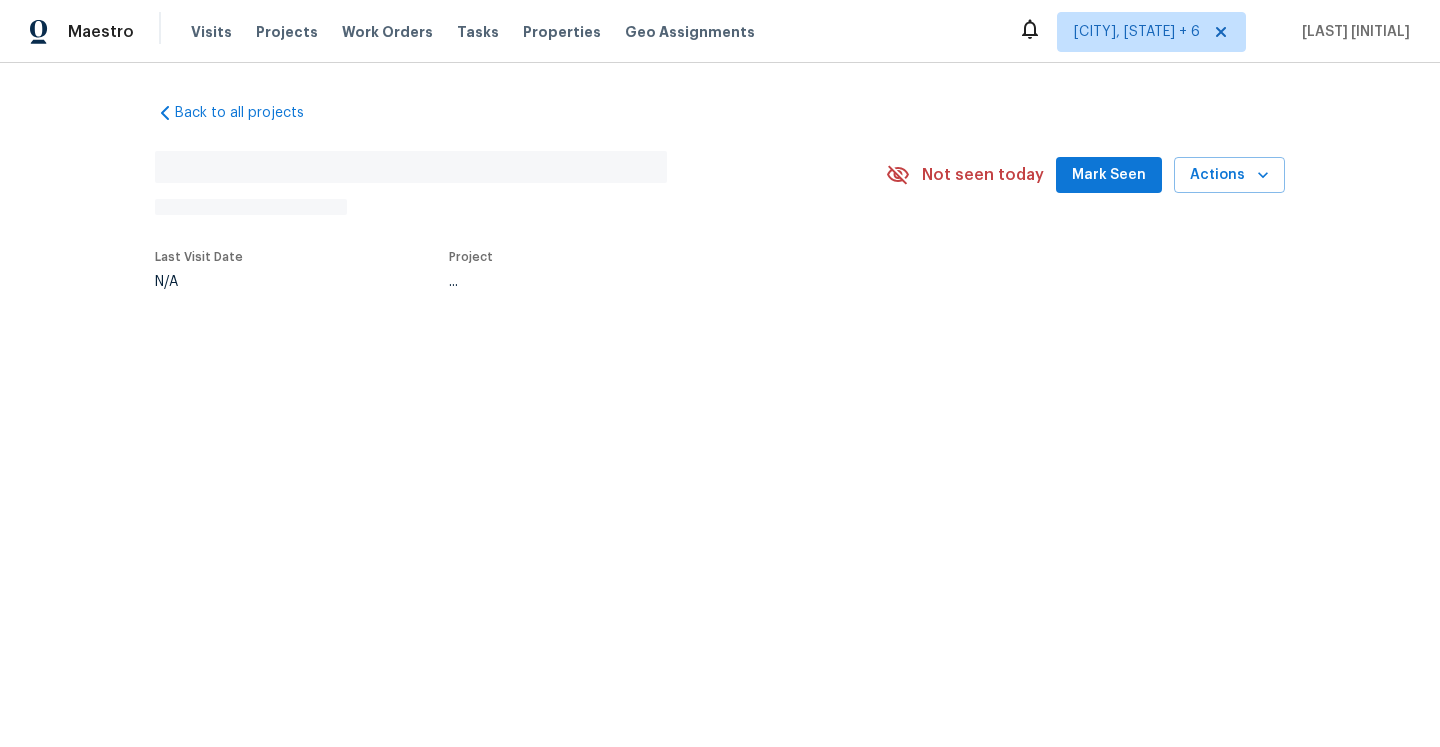 scroll, scrollTop: 0, scrollLeft: 0, axis: both 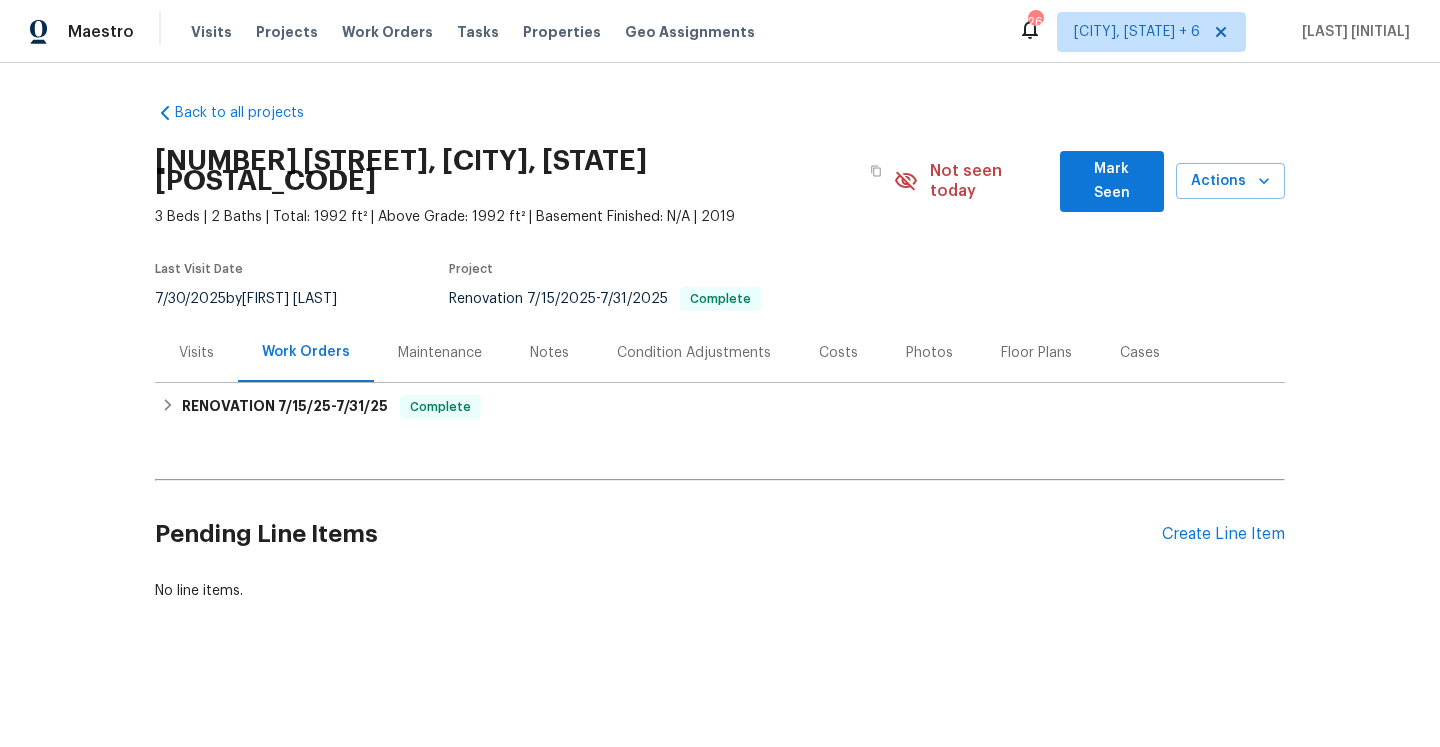 click on "Visits" at bounding box center (196, 353) 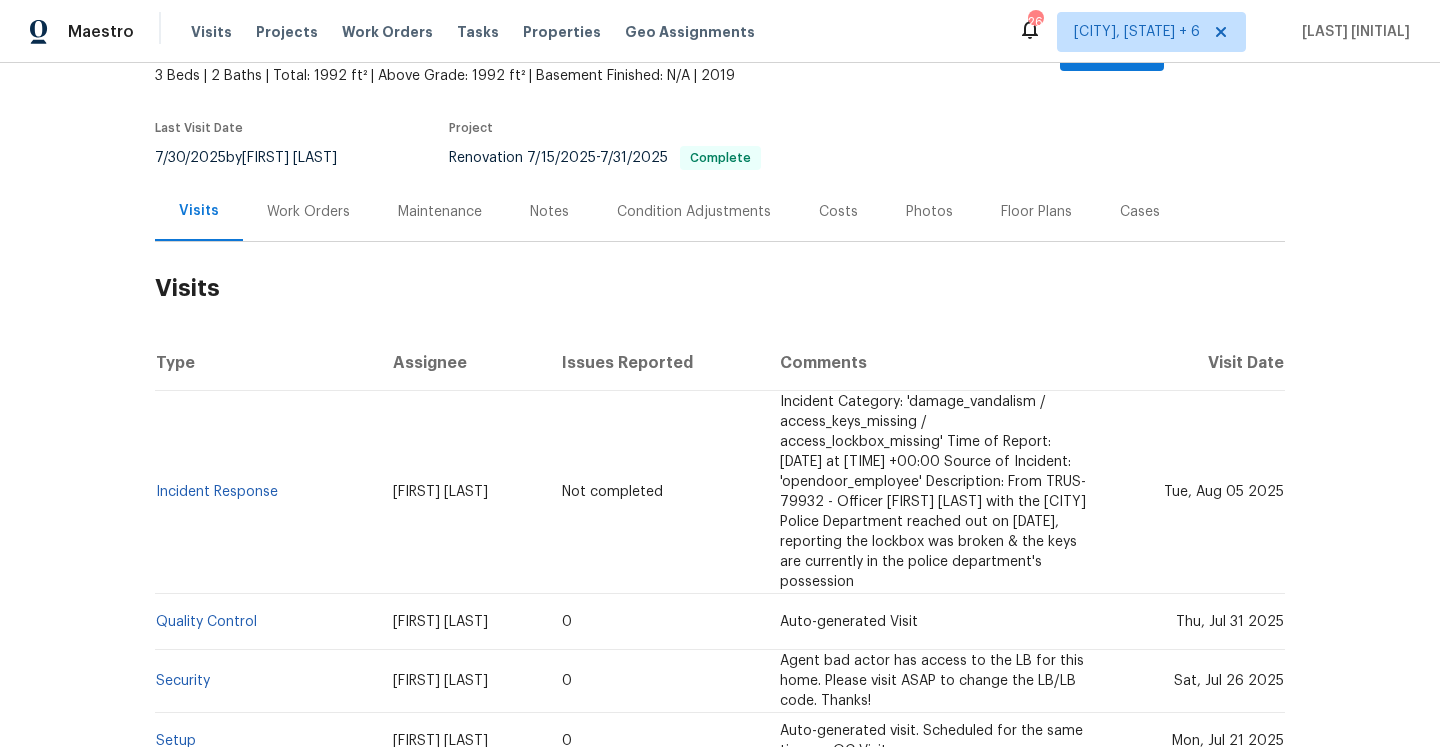 scroll, scrollTop: 178, scrollLeft: 0, axis: vertical 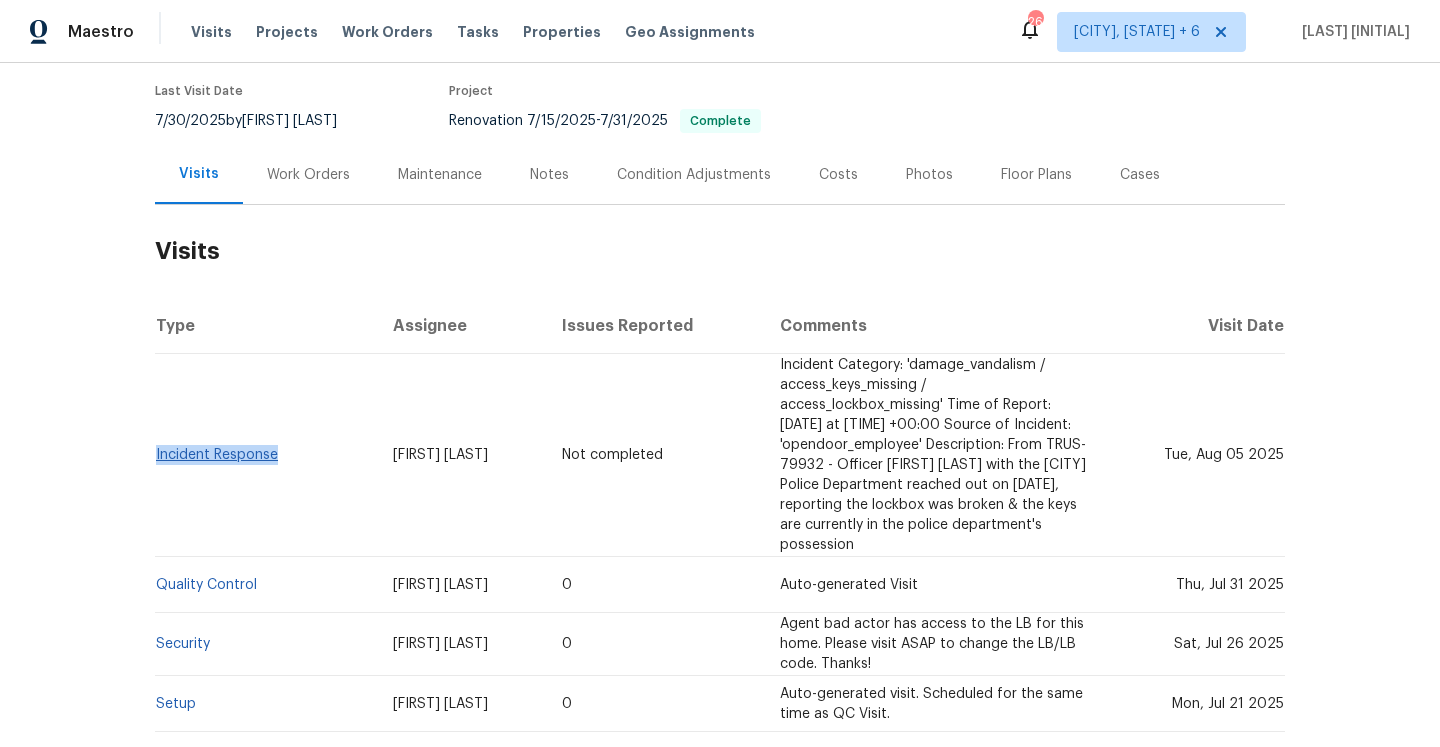 drag, startPoint x: 290, startPoint y: 432, endPoint x: 159, endPoint y: 430, distance: 131.01526 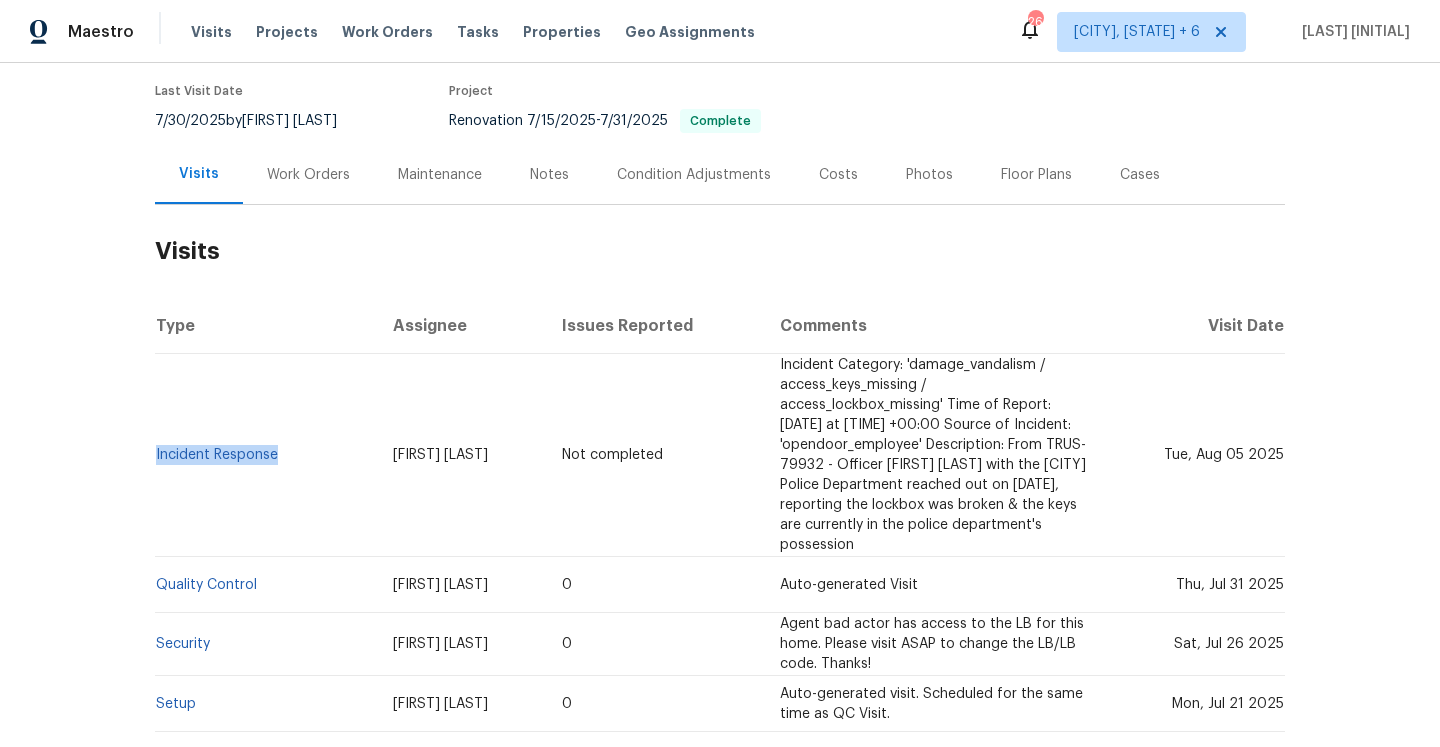 copy on "Incident Response" 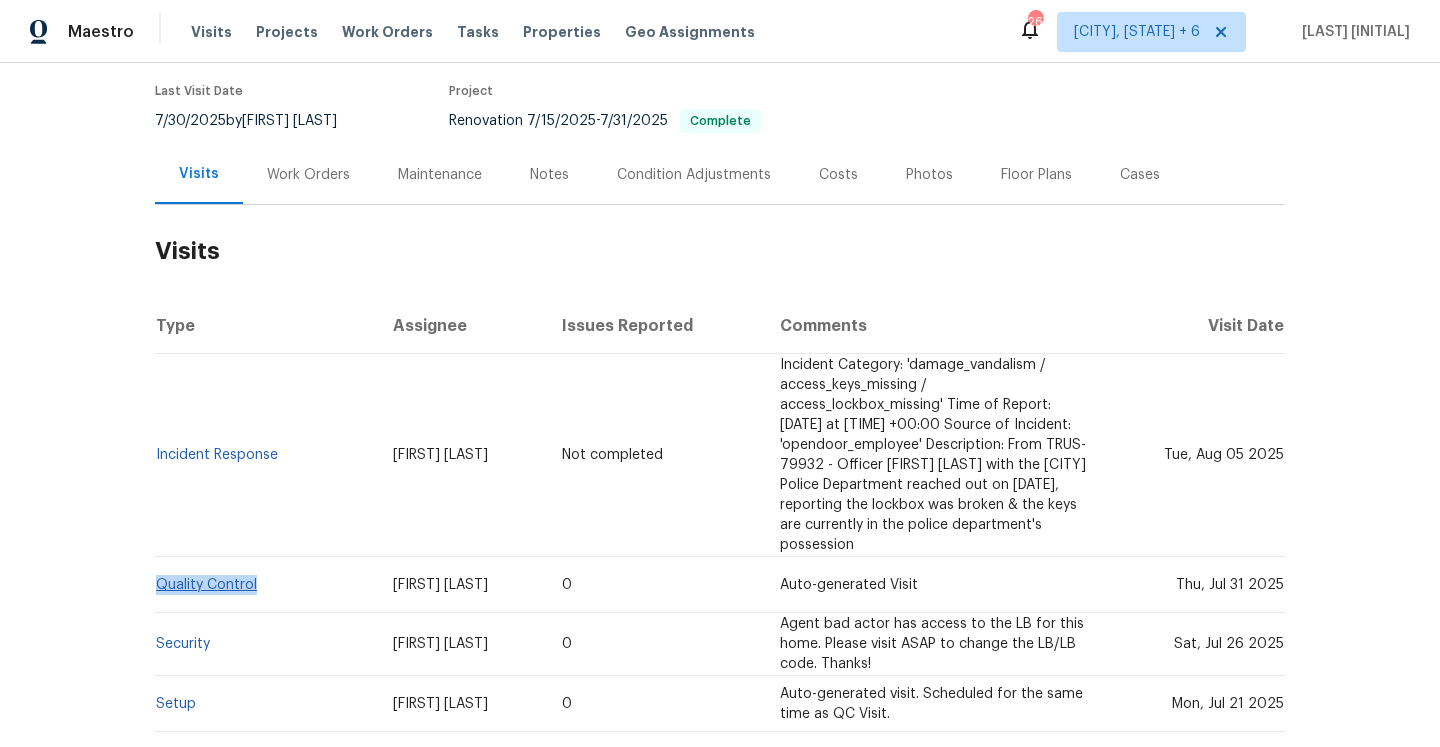 drag, startPoint x: 268, startPoint y: 561, endPoint x: 157, endPoint y: 563, distance: 111.01801 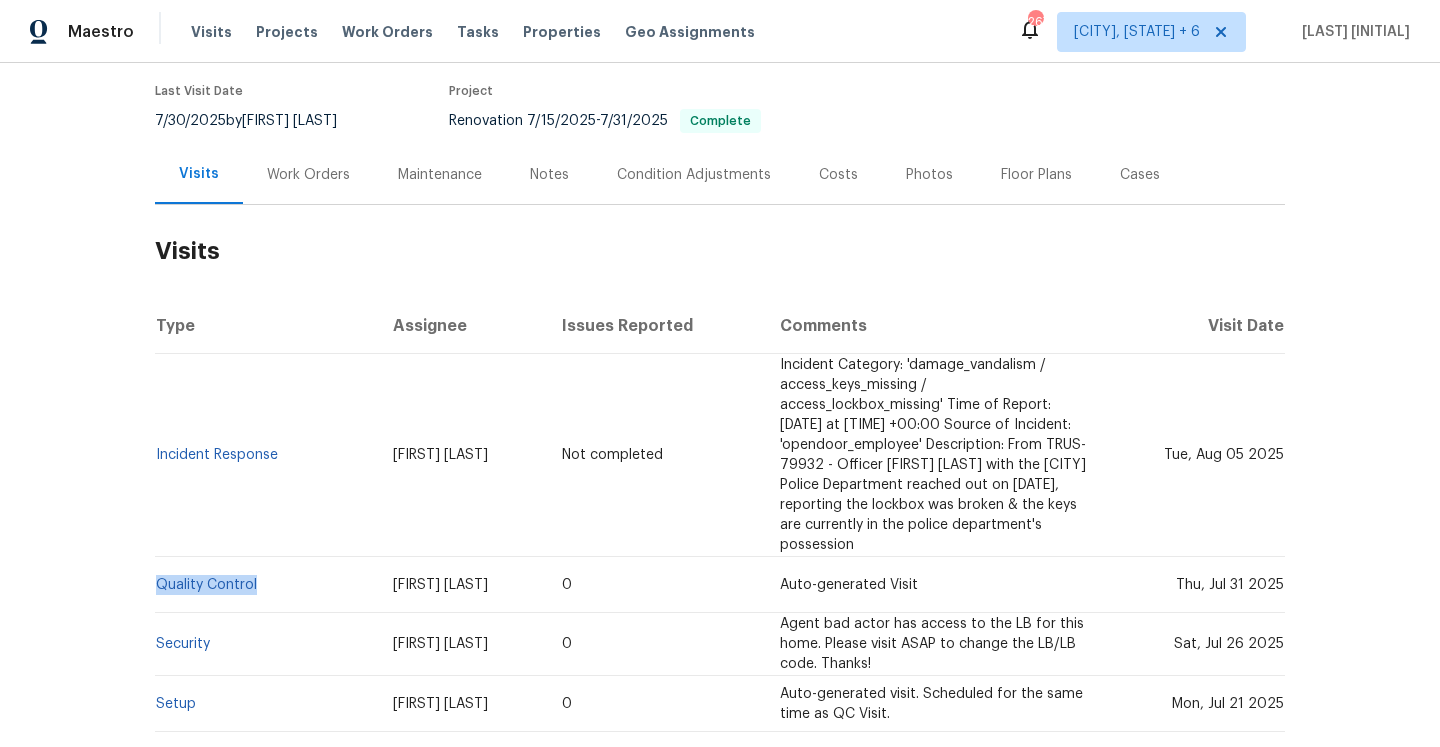 copy on "Quality Control" 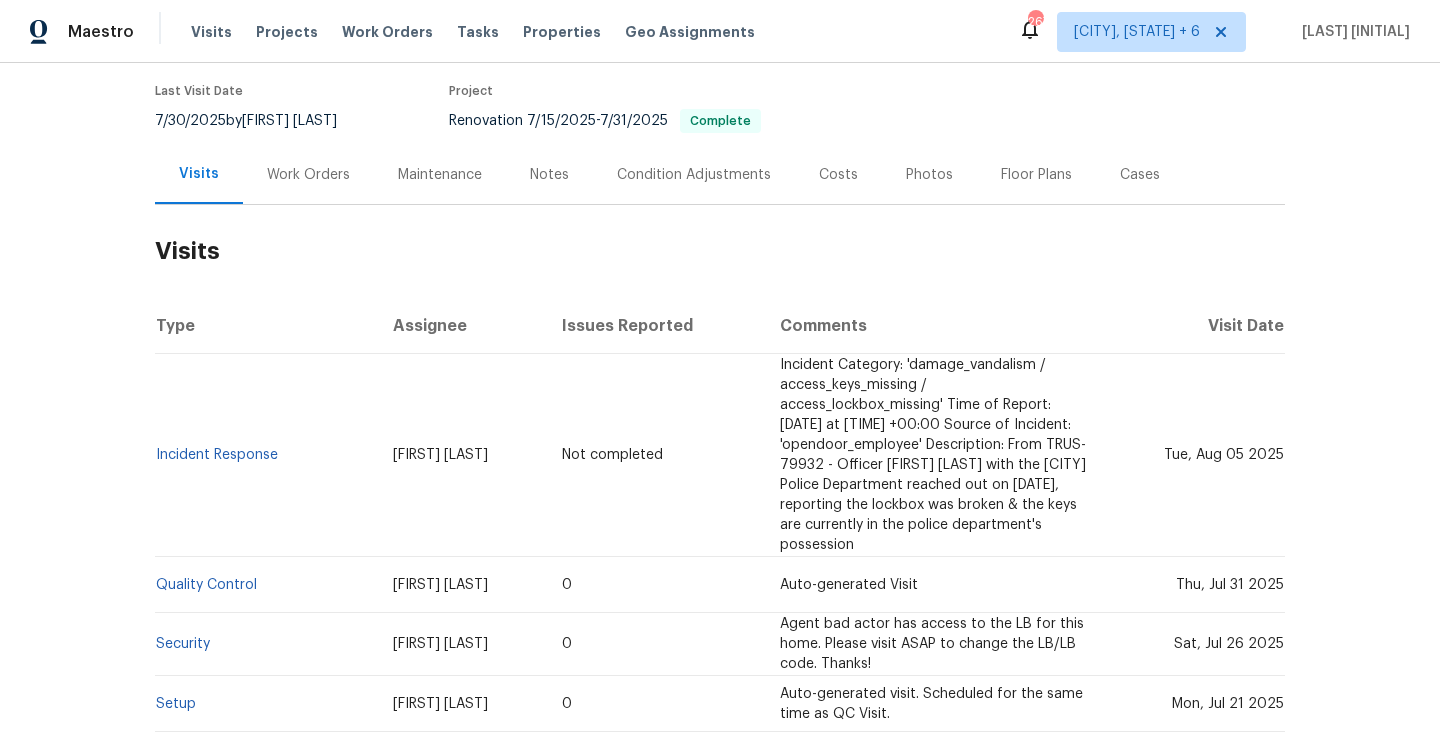 click on "Work Orders" at bounding box center [308, 174] 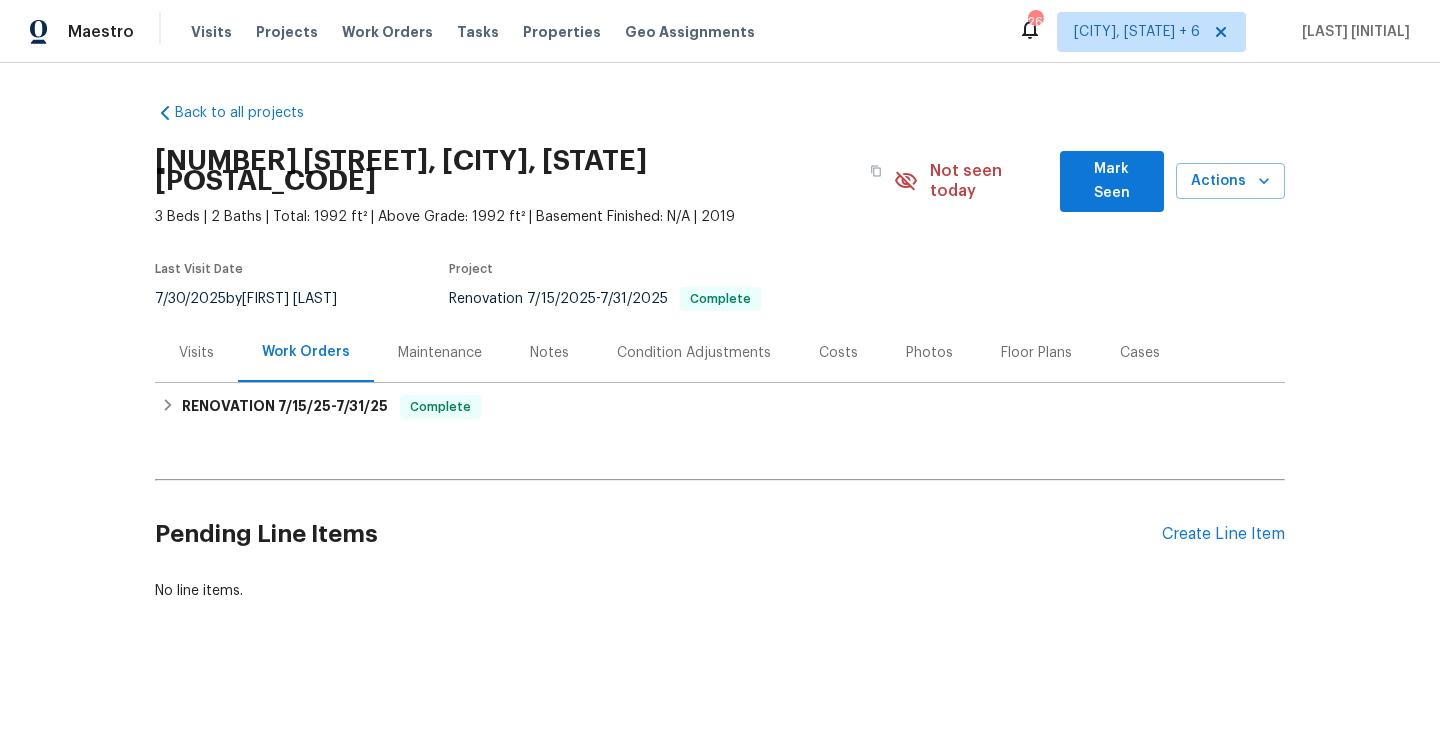 scroll, scrollTop: 0, scrollLeft: 0, axis: both 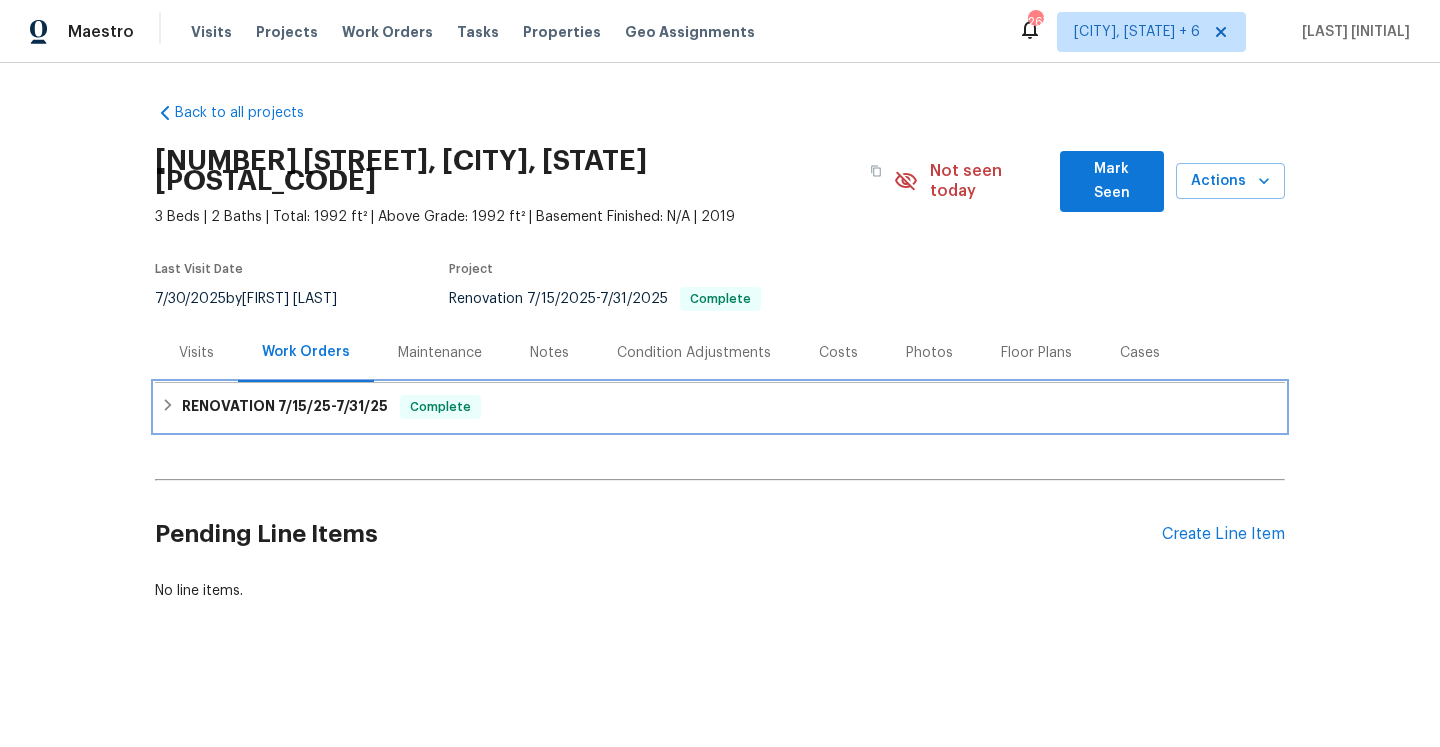 click on "7/15/25  -  7/31/25" at bounding box center (333, 406) 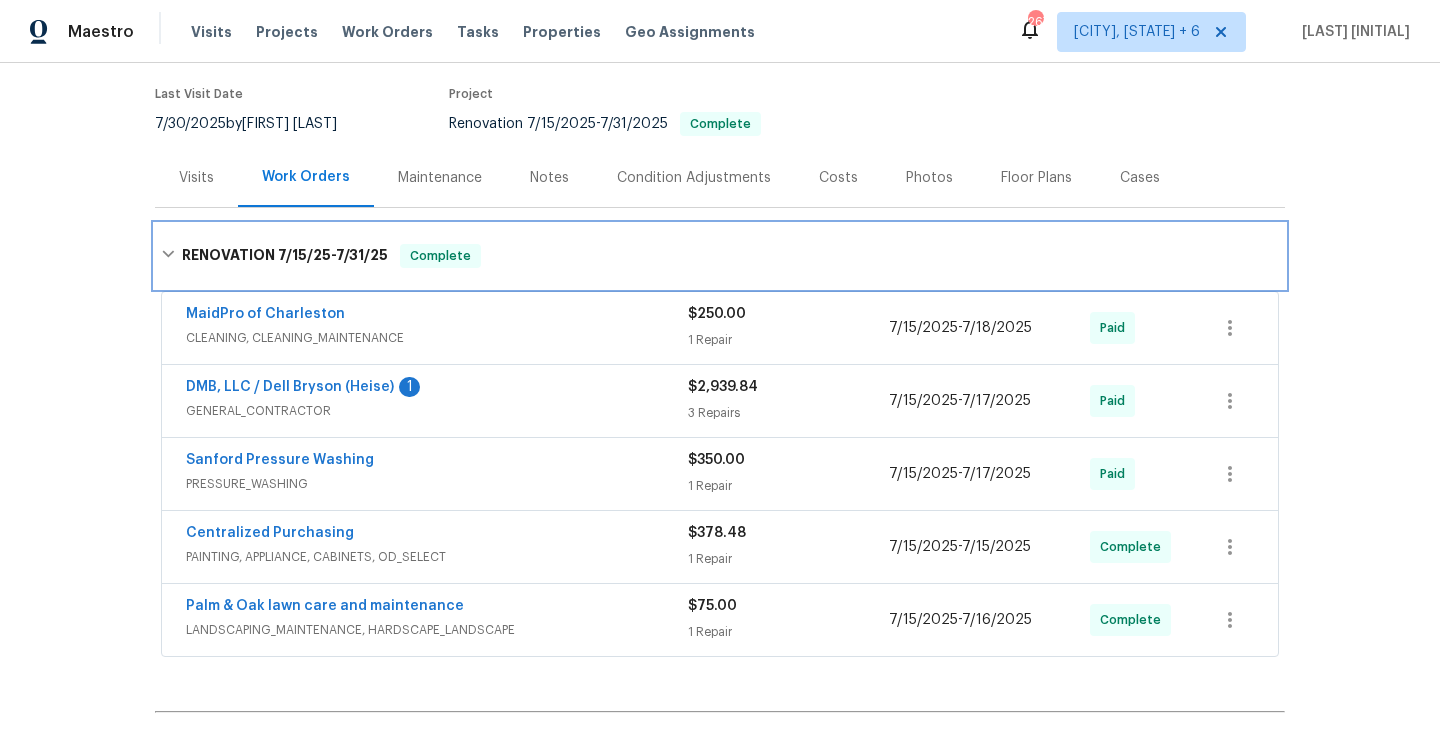 scroll, scrollTop: 270, scrollLeft: 0, axis: vertical 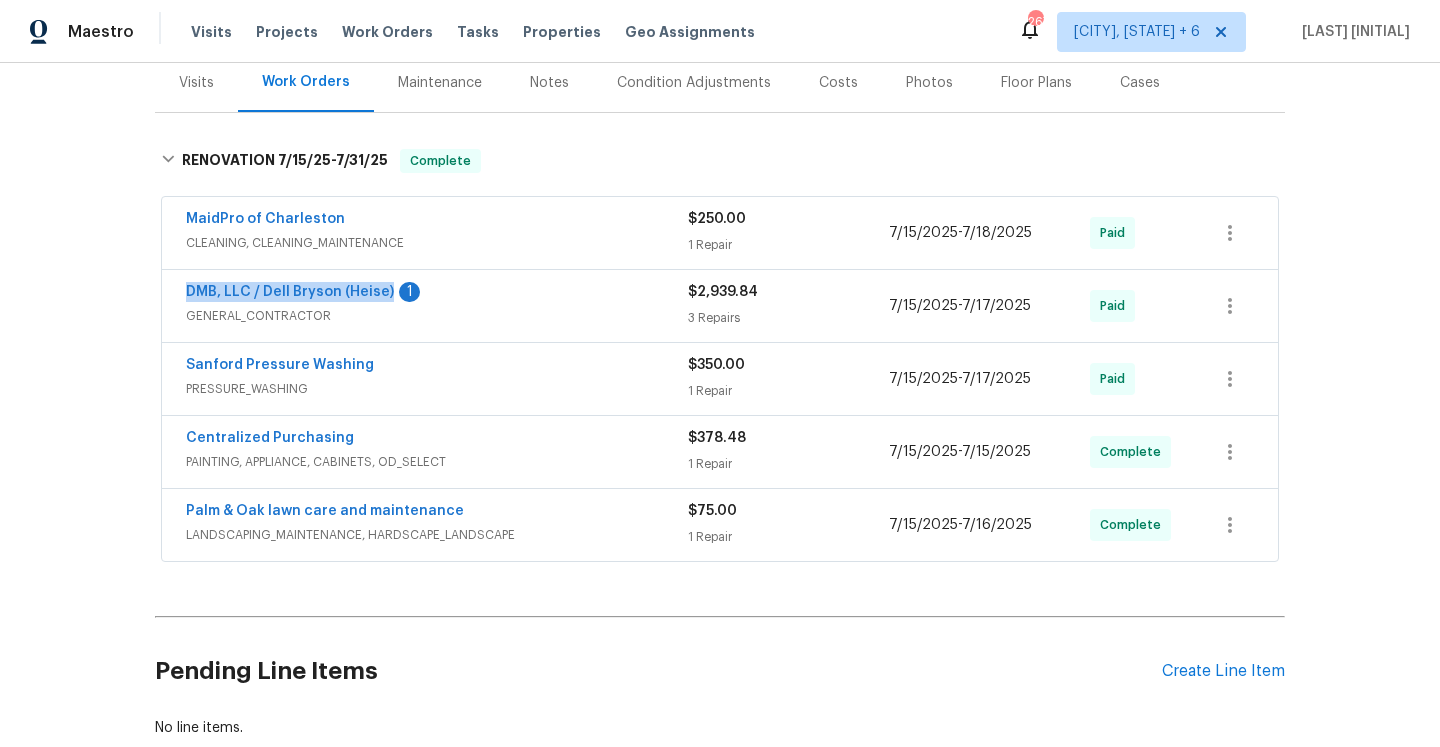 drag, startPoint x: 177, startPoint y: 275, endPoint x: 389, endPoint y: 266, distance: 212.19095 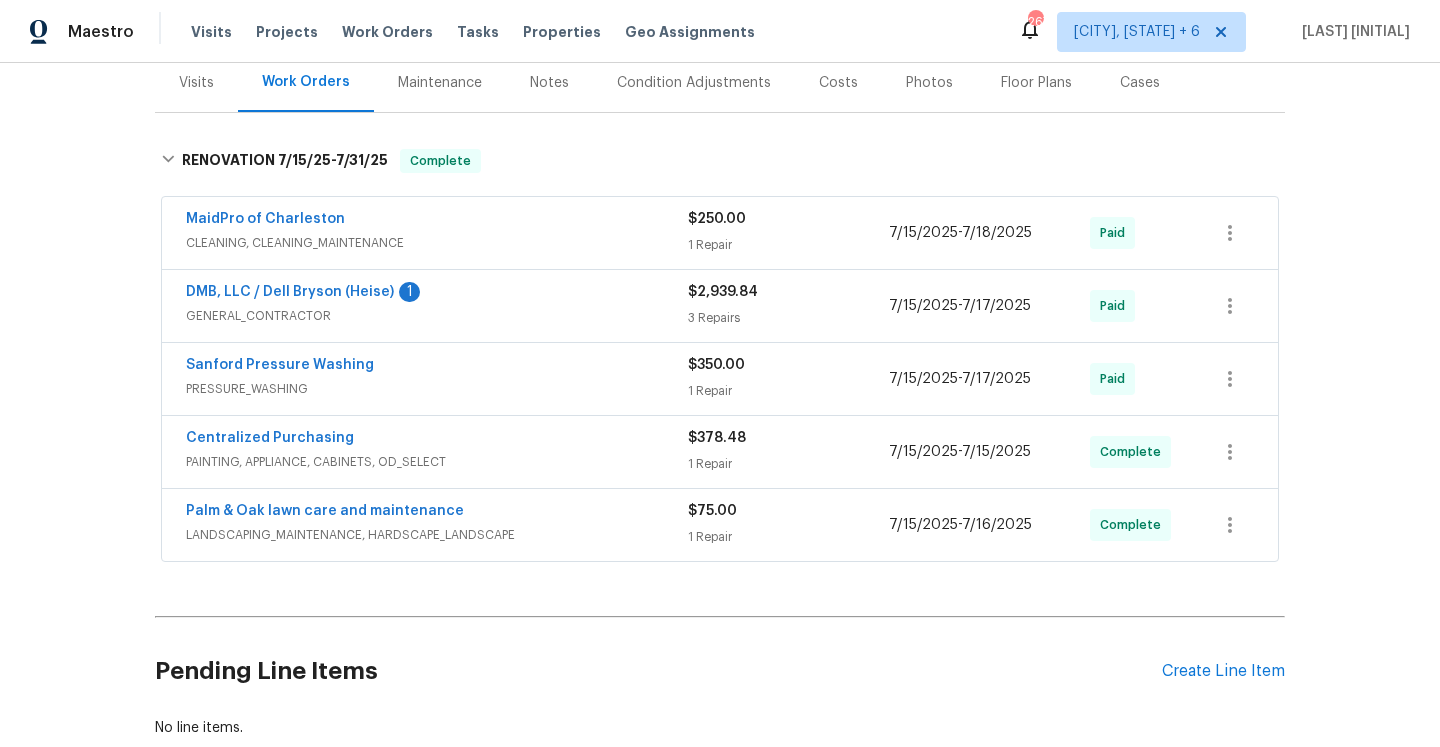 click on "GENERAL_CONTRACTOR" at bounding box center (437, 316) 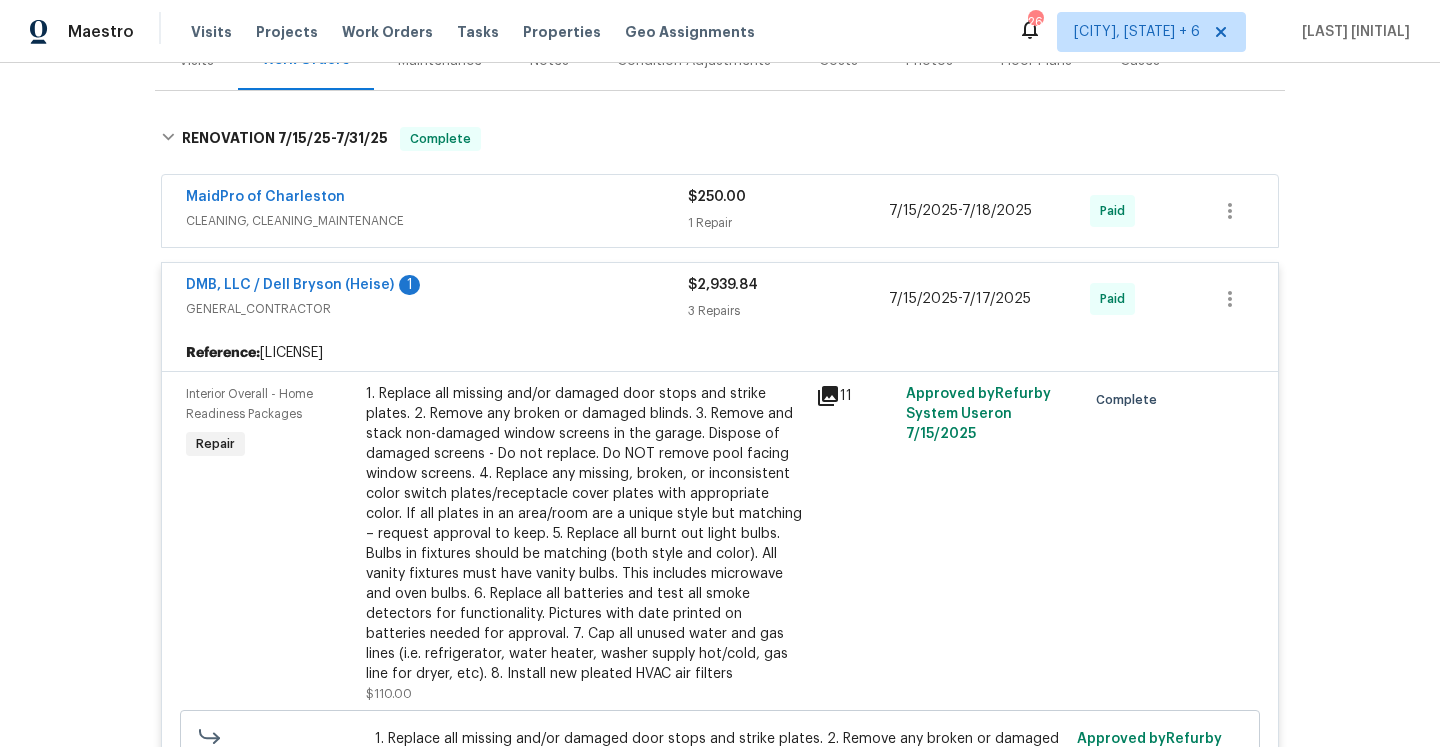 scroll, scrollTop: 0, scrollLeft: 0, axis: both 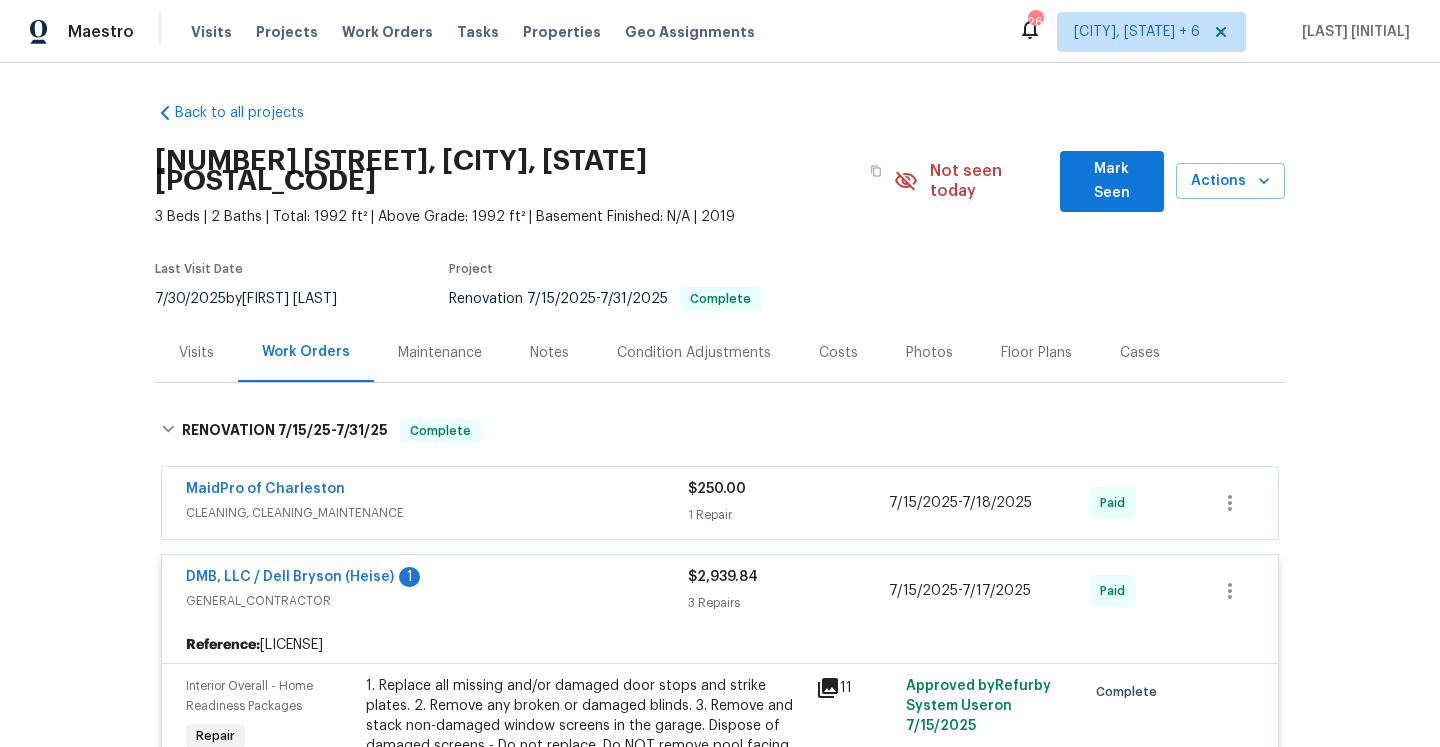 click on "Visits" at bounding box center (196, 353) 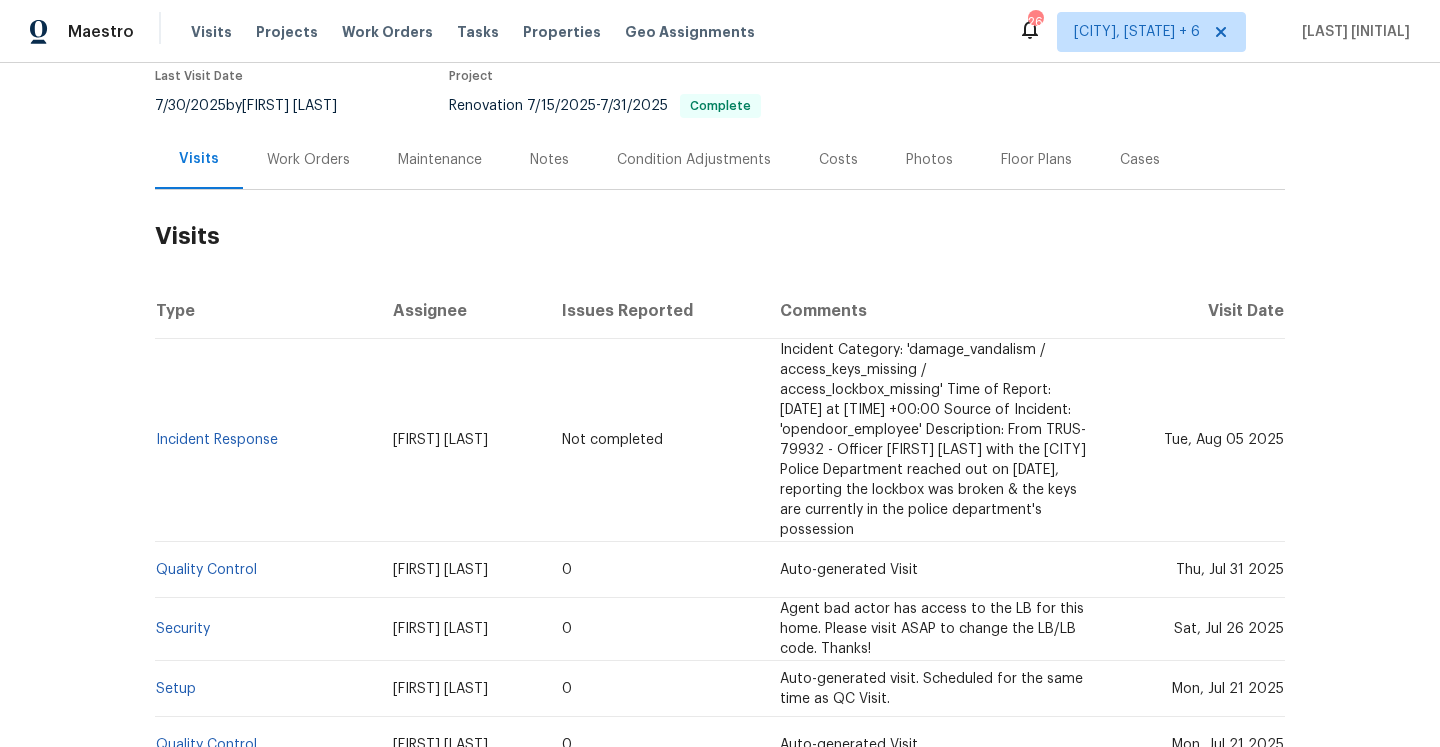 scroll, scrollTop: 211, scrollLeft: 0, axis: vertical 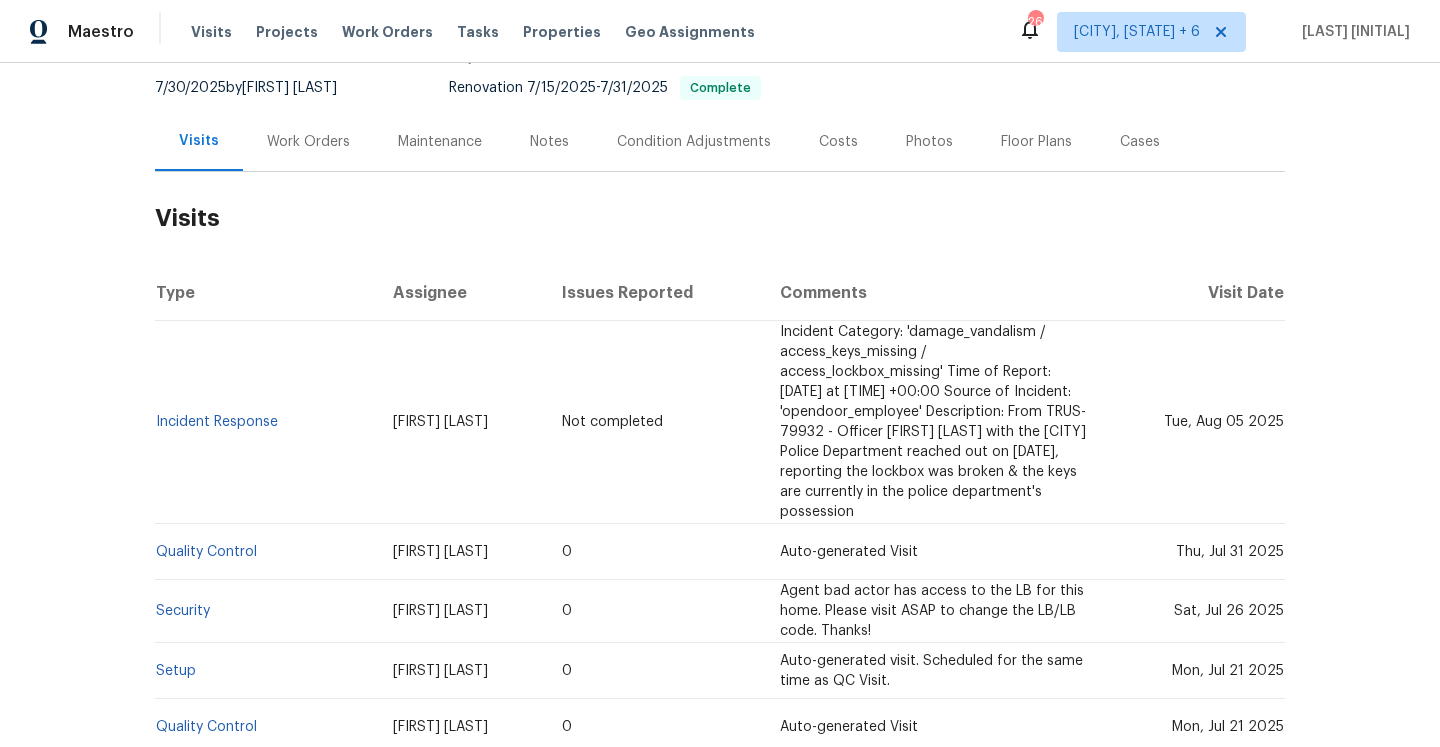 click on "Quality Control" at bounding box center [266, 552] 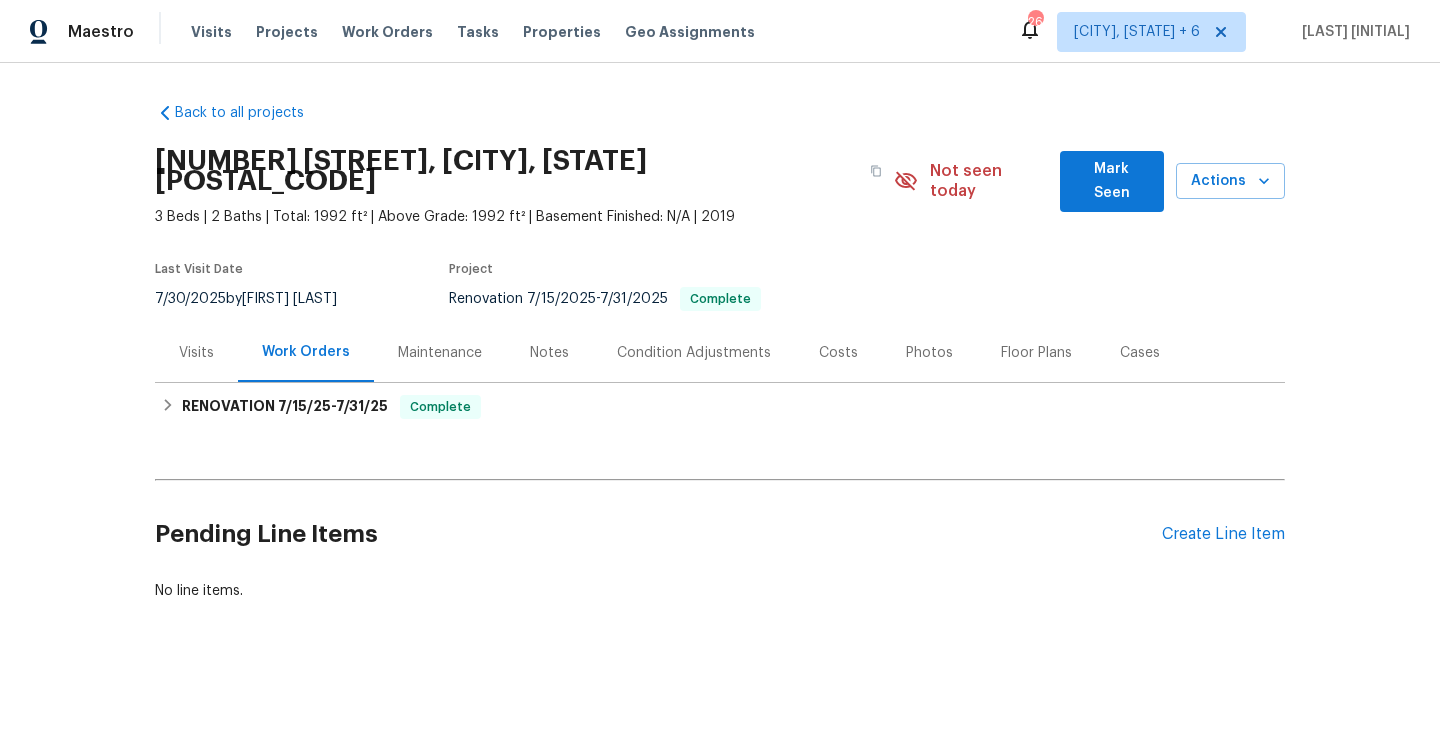 scroll, scrollTop: 0, scrollLeft: 0, axis: both 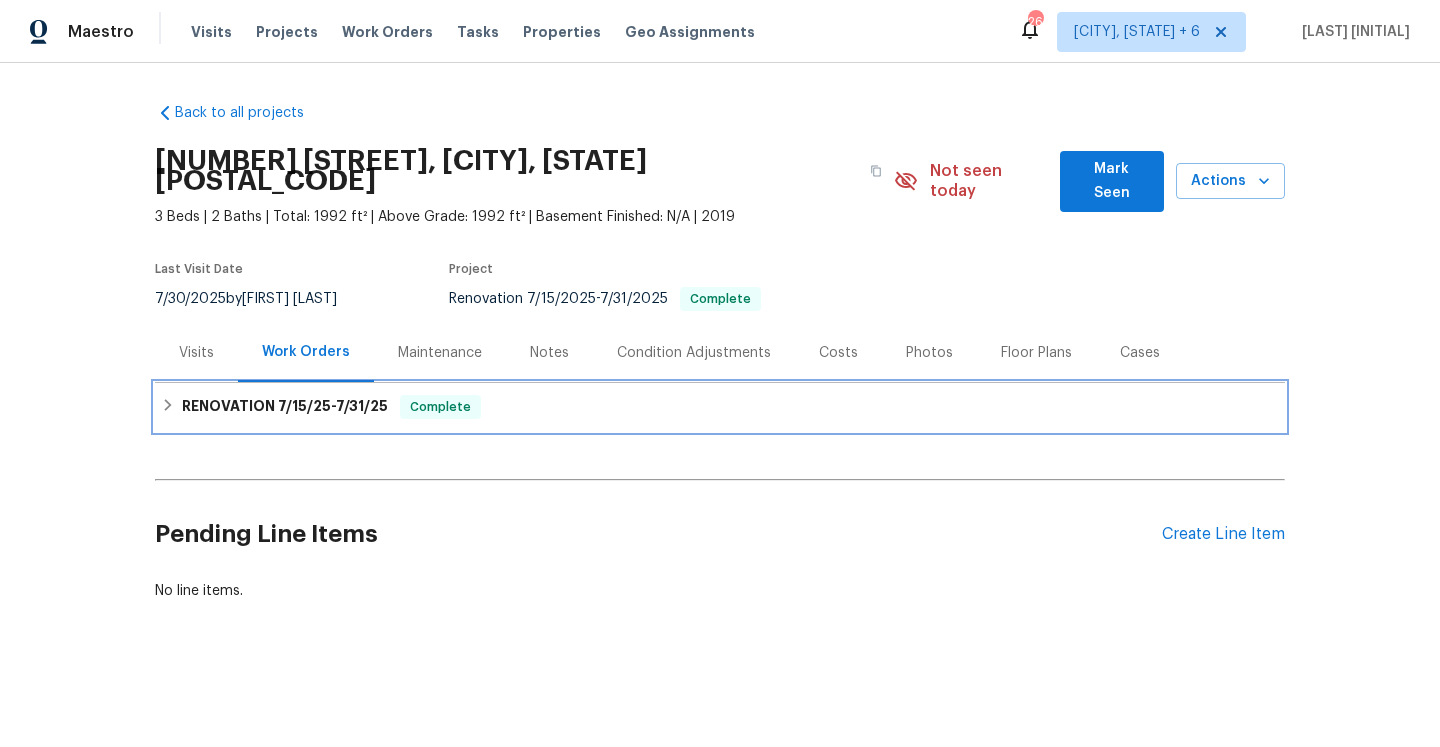 click on "7/15/25  -  7/31/25" at bounding box center [333, 406] 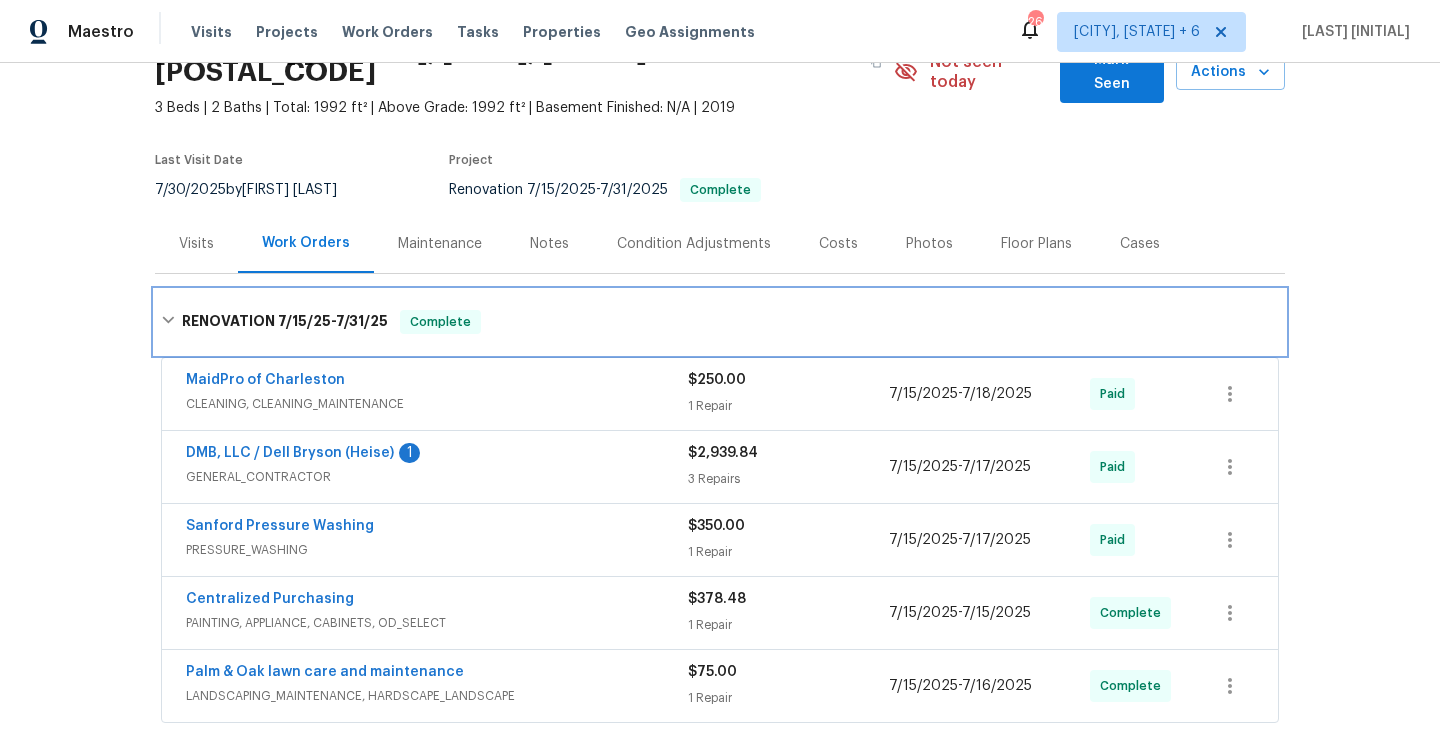 scroll, scrollTop: 179, scrollLeft: 0, axis: vertical 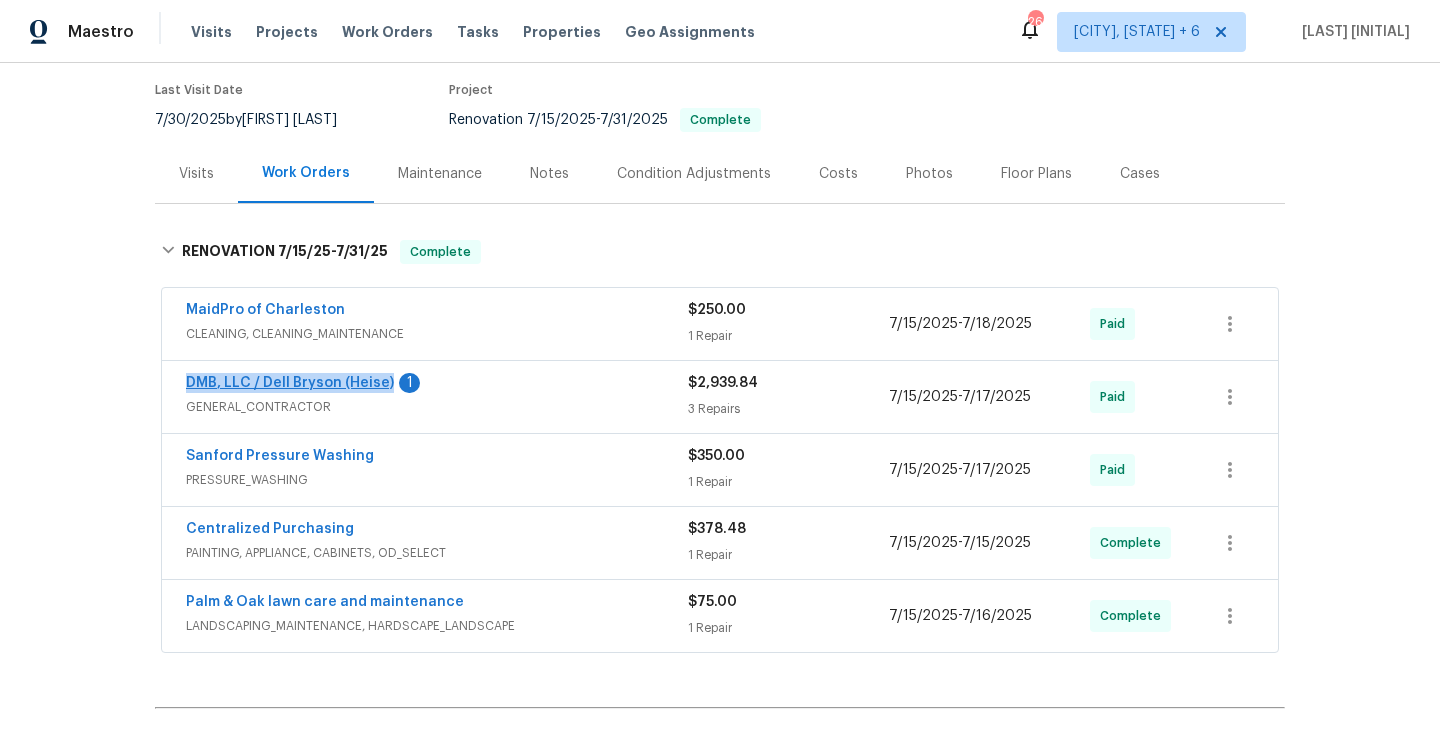 drag, startPoint x: 176, startPoint y: 365, endPoint x: 386, endPoint y: 369, distance: 210.03809 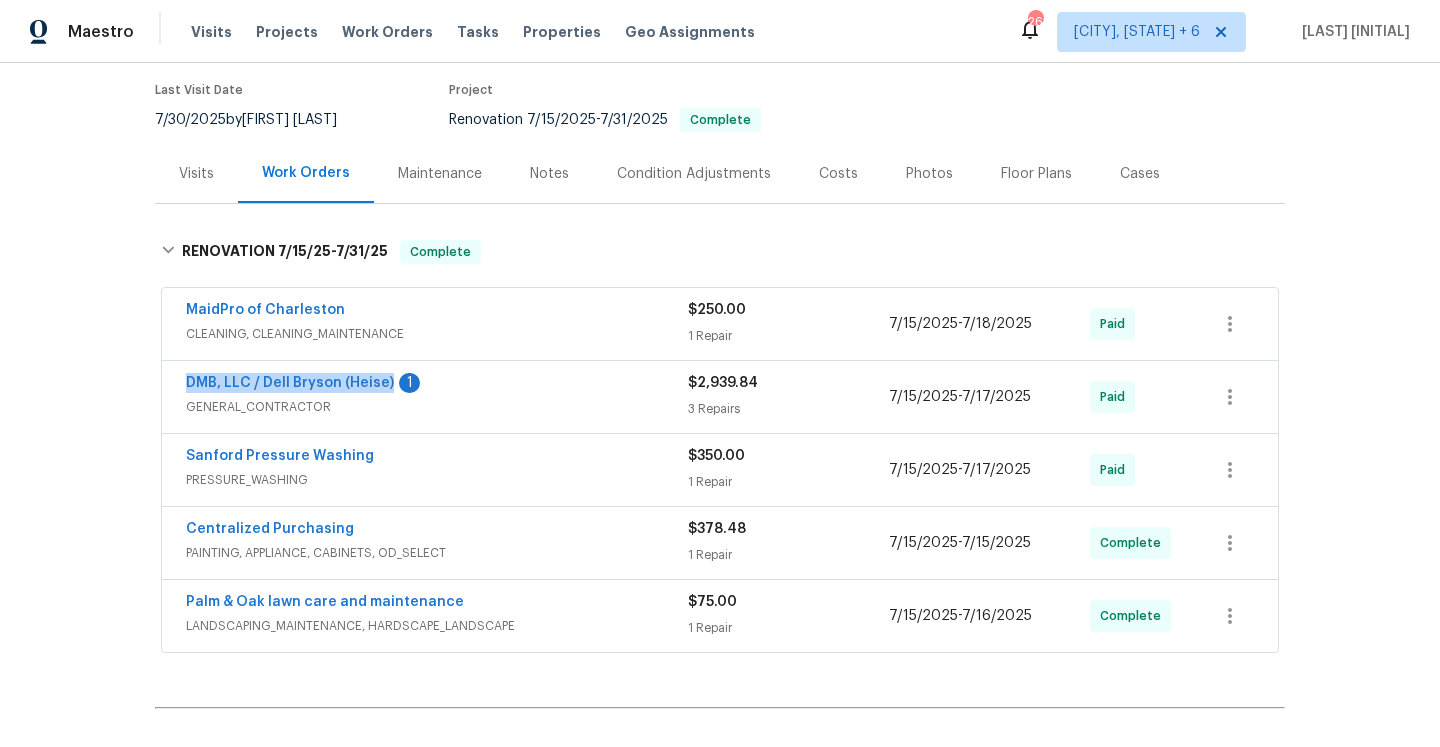 copy on "DMB, LLC / Dell Bryson (Heise)" 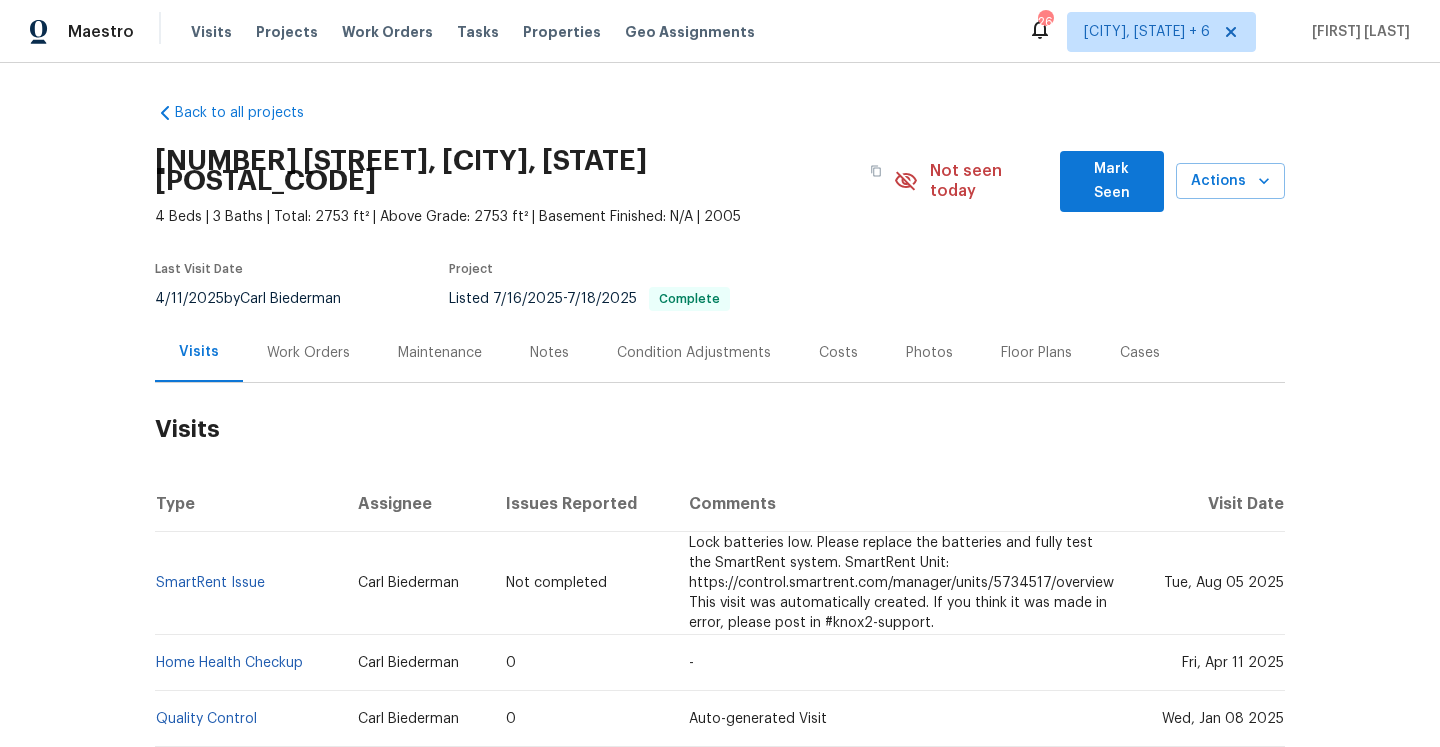 scroll, scrollTop: 0, scrollLeft: 0, axis: both 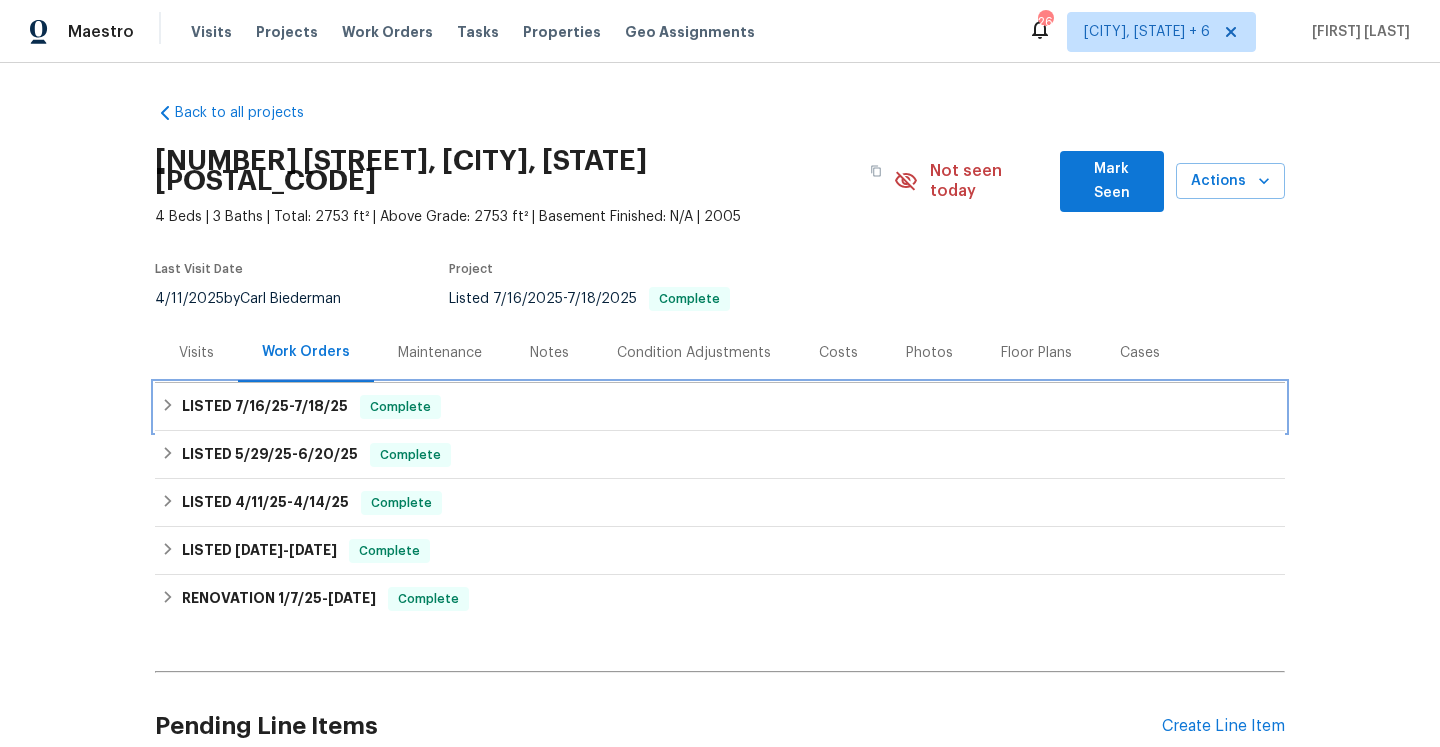 click on "Complete" at bounding box center (400, 407) 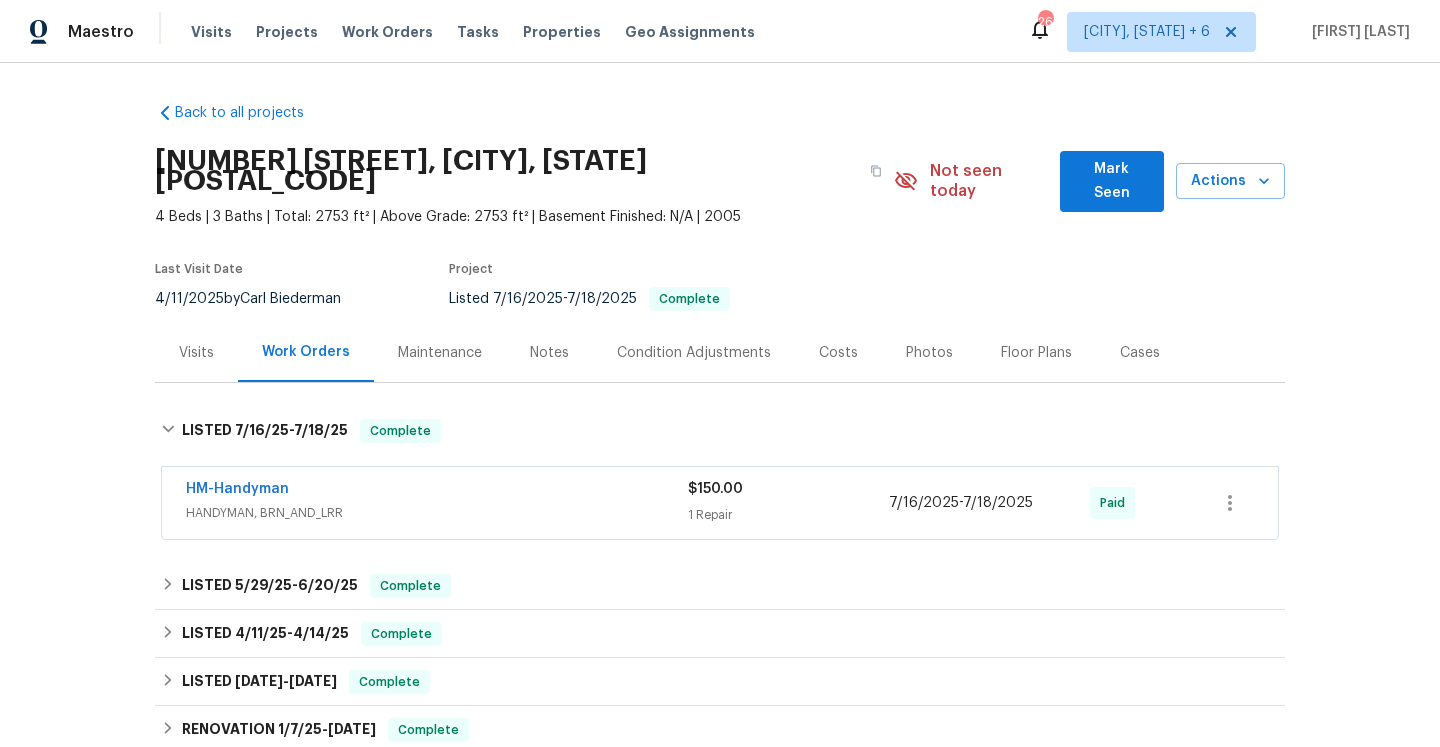 click on "HANDYMAN, BRN_AND_LRR" at bounding box center (437, 513) 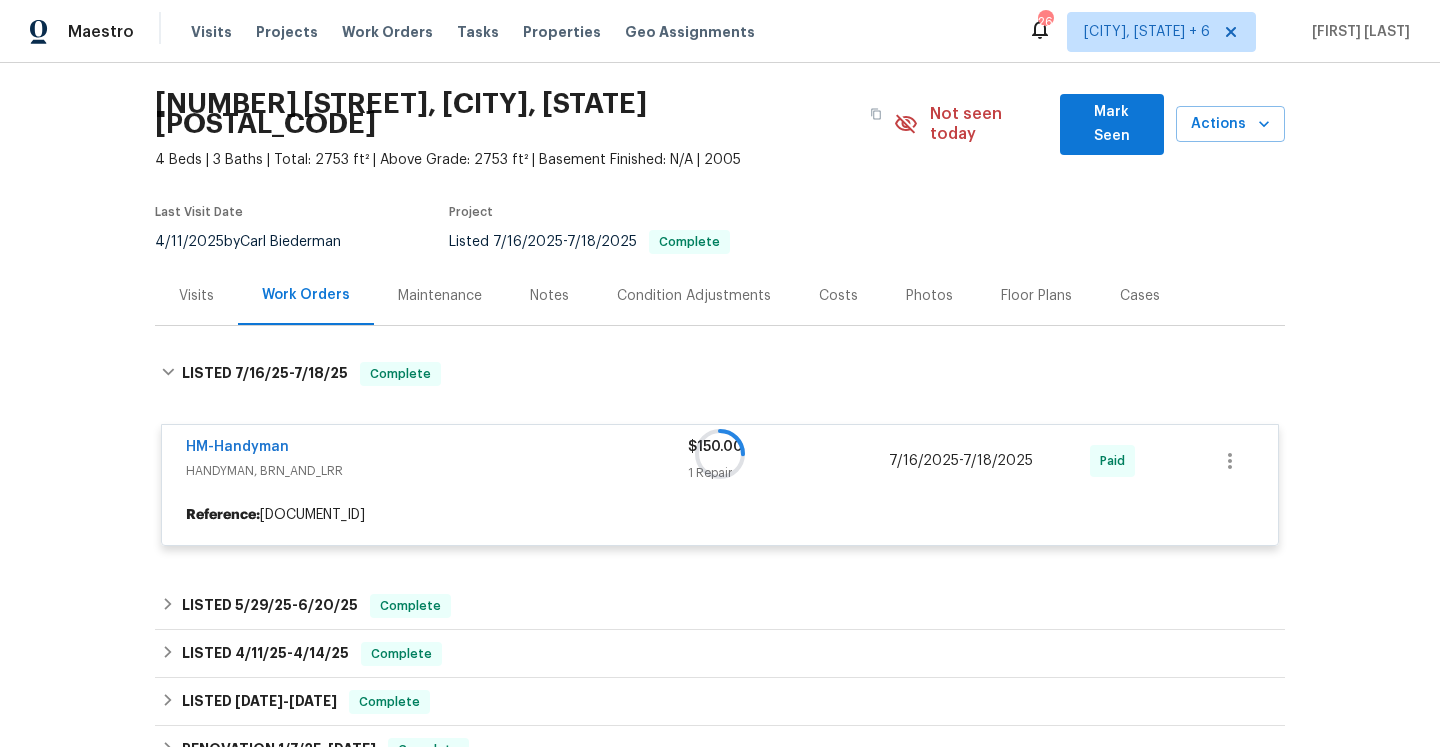 scroll, scrollTop: 122, scrollLeft: 0, axis: vertical 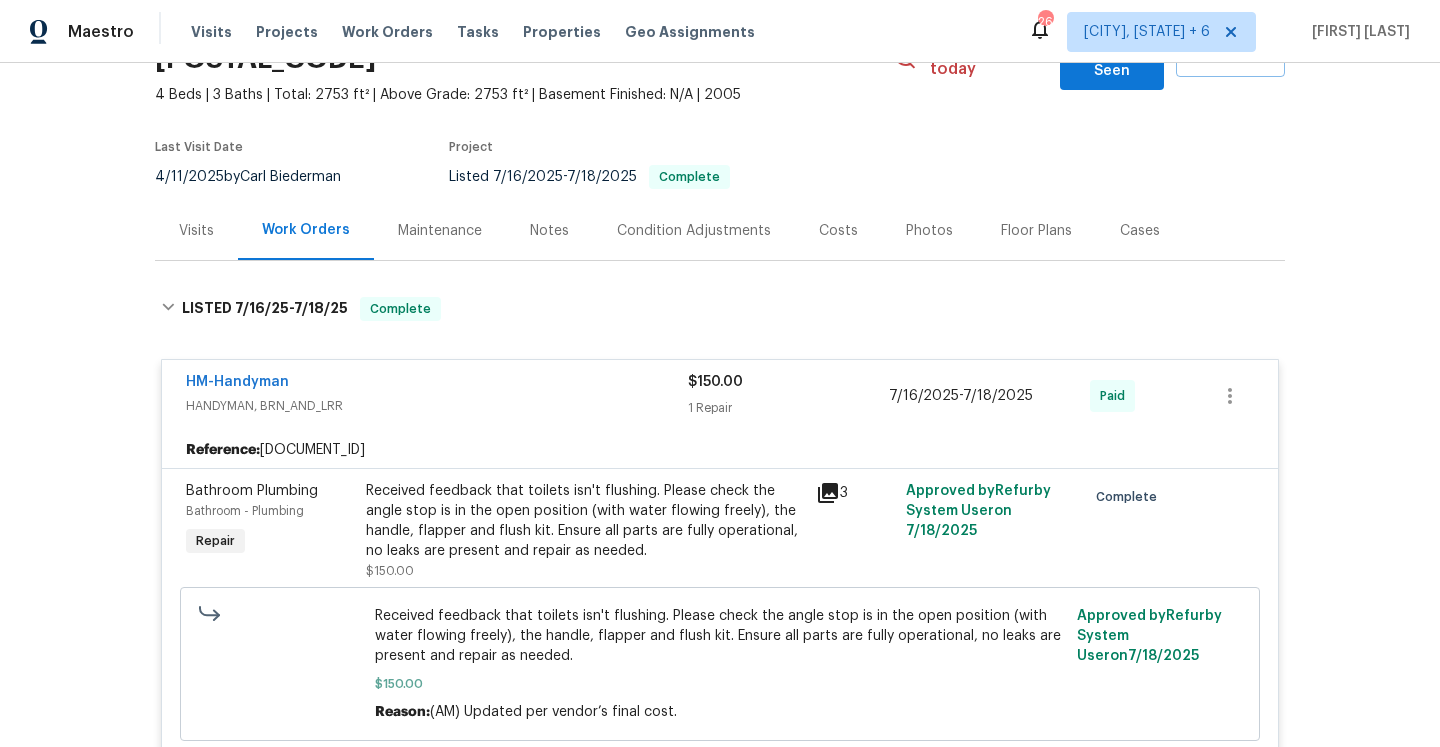 click on "HM-Handyman" at bounding box center (437, 384) 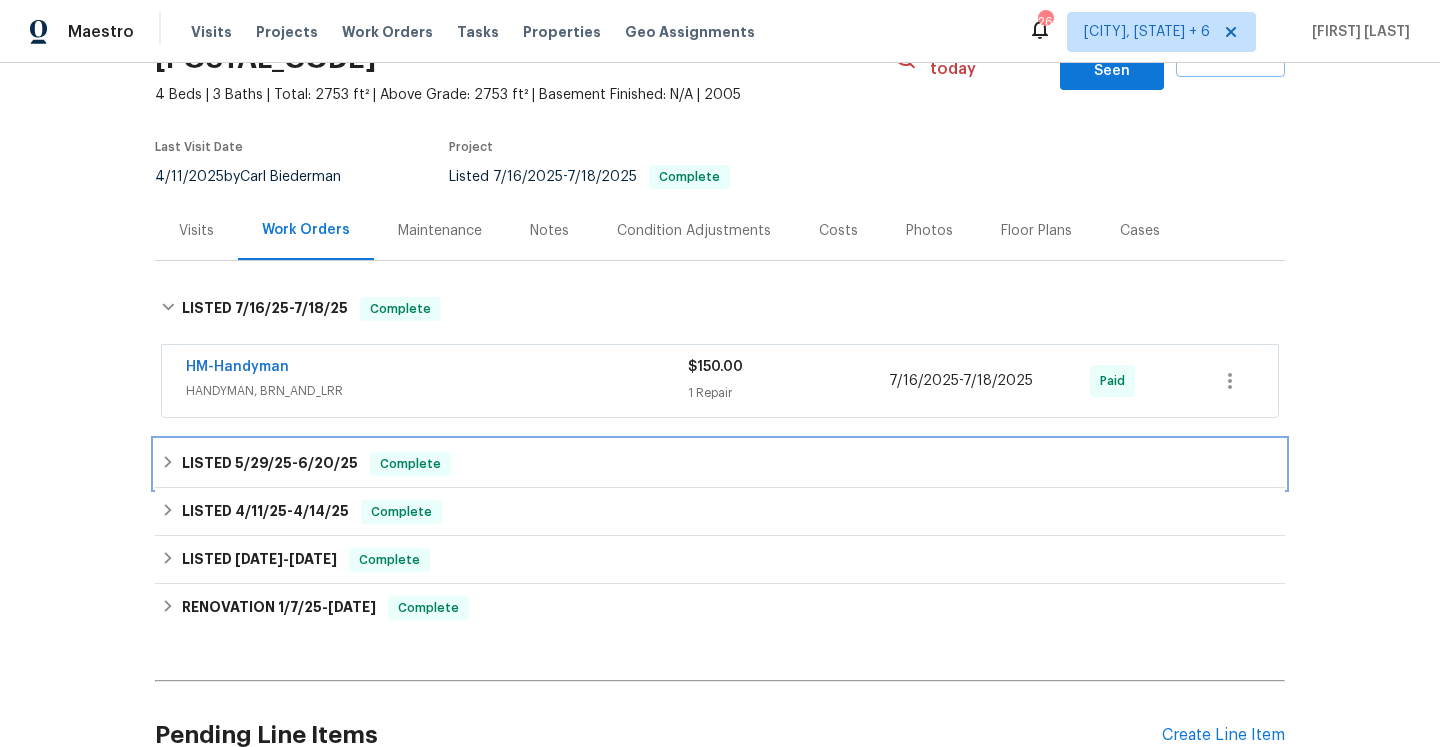 click on "LISTED   5/29/25  -  6/20/25 Complete" at bounding box center (720, 464) 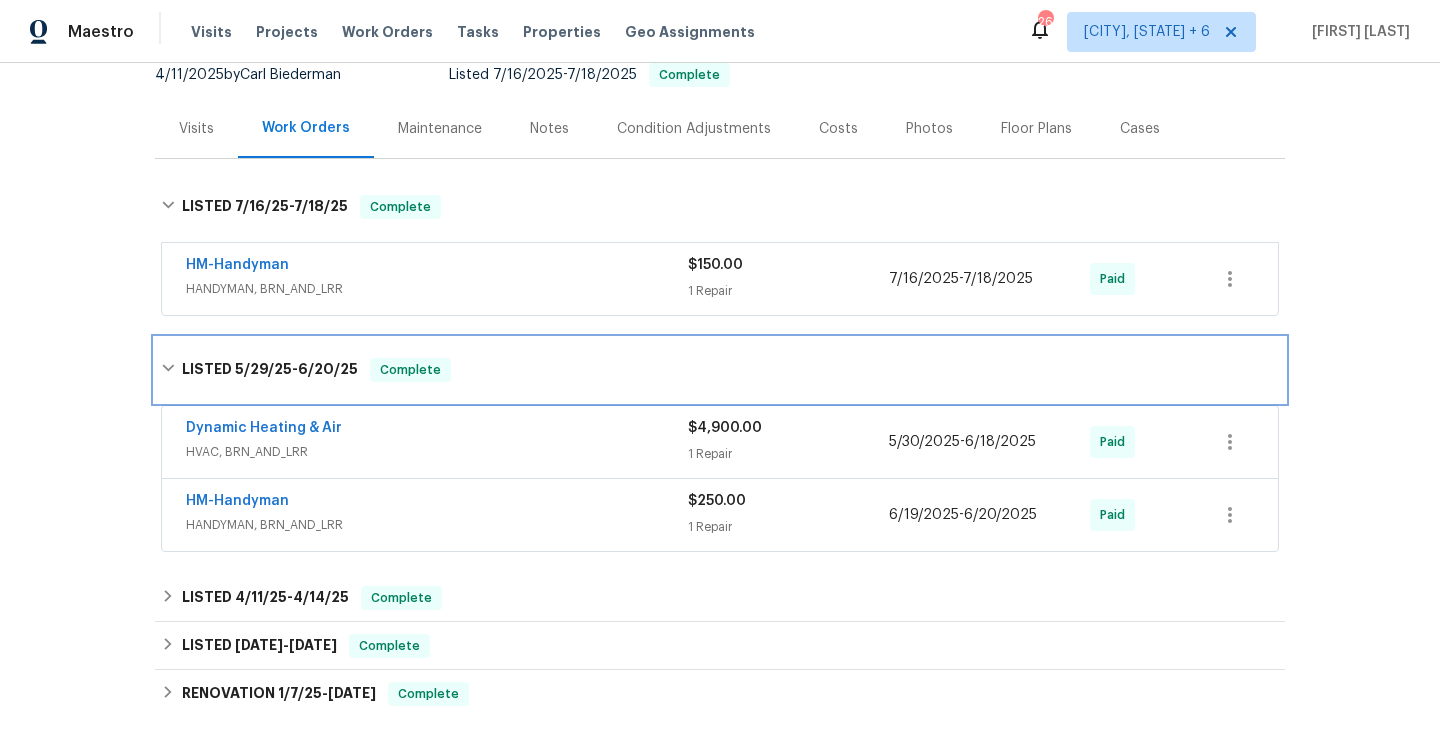 scroll, scrollTop: 259, scrollLeft: 0, axis: vertical 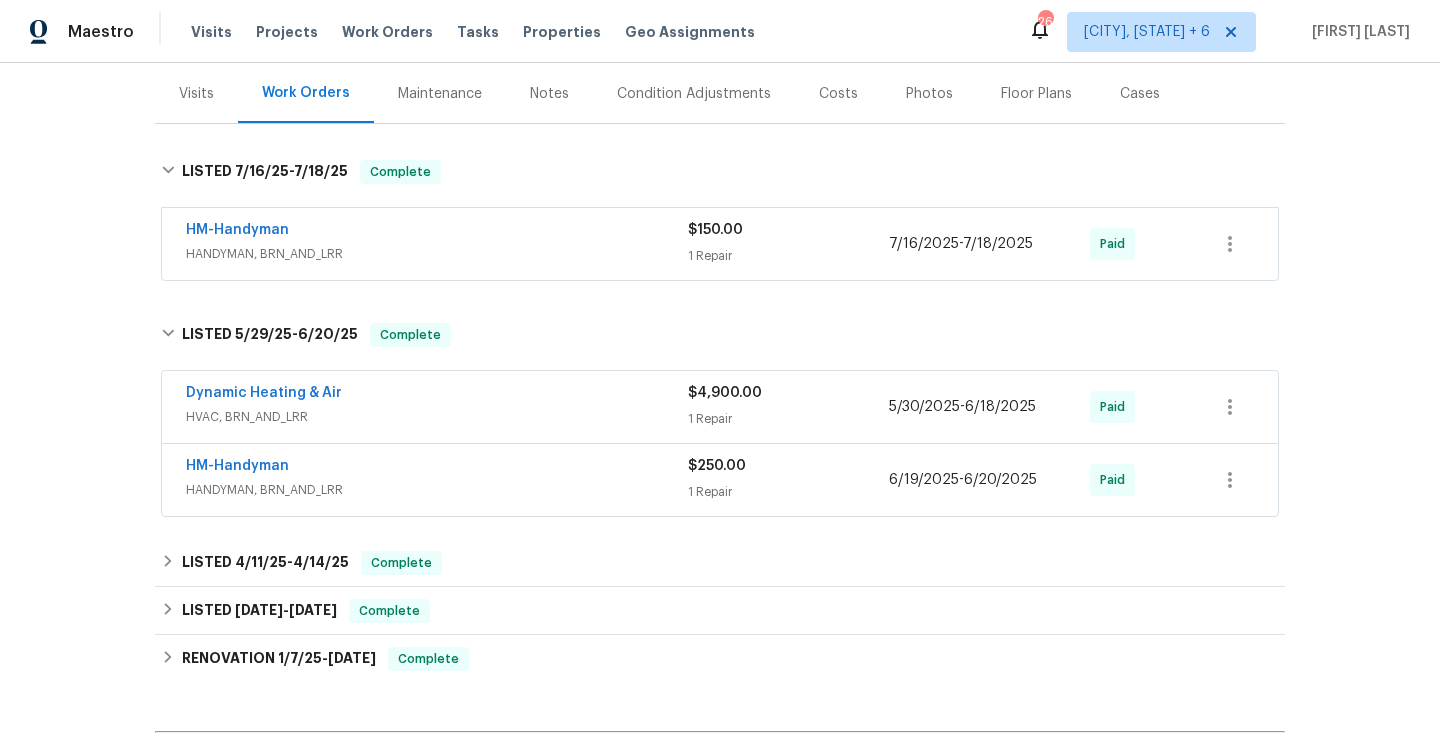 click on "HM-Handyman" at bounding box center [437, 468] 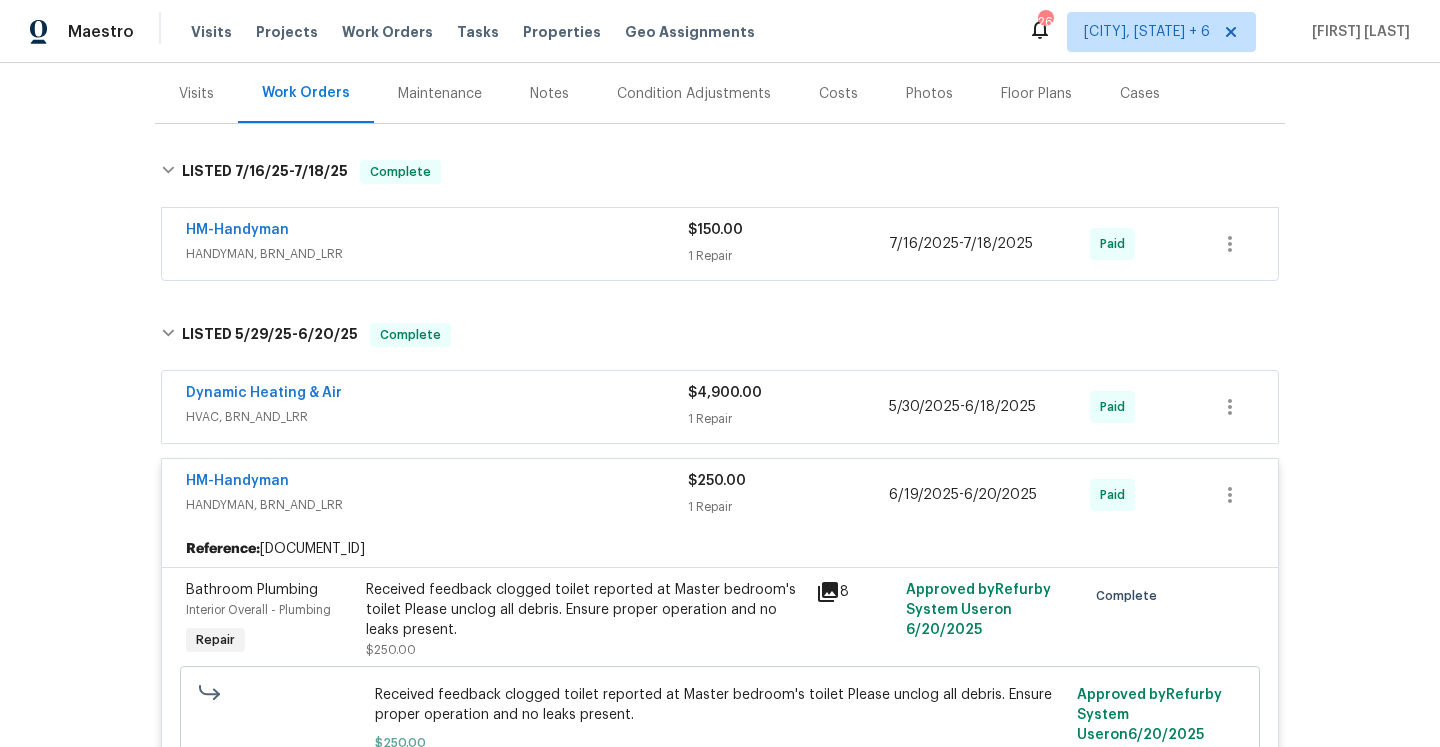 click on "HM-Handyman HANDYMAN, BRN_AND_LRR $250.00 1 Repair 6/19/2025  -  6/20/2025 Paid" at bounding box center [720, 495] 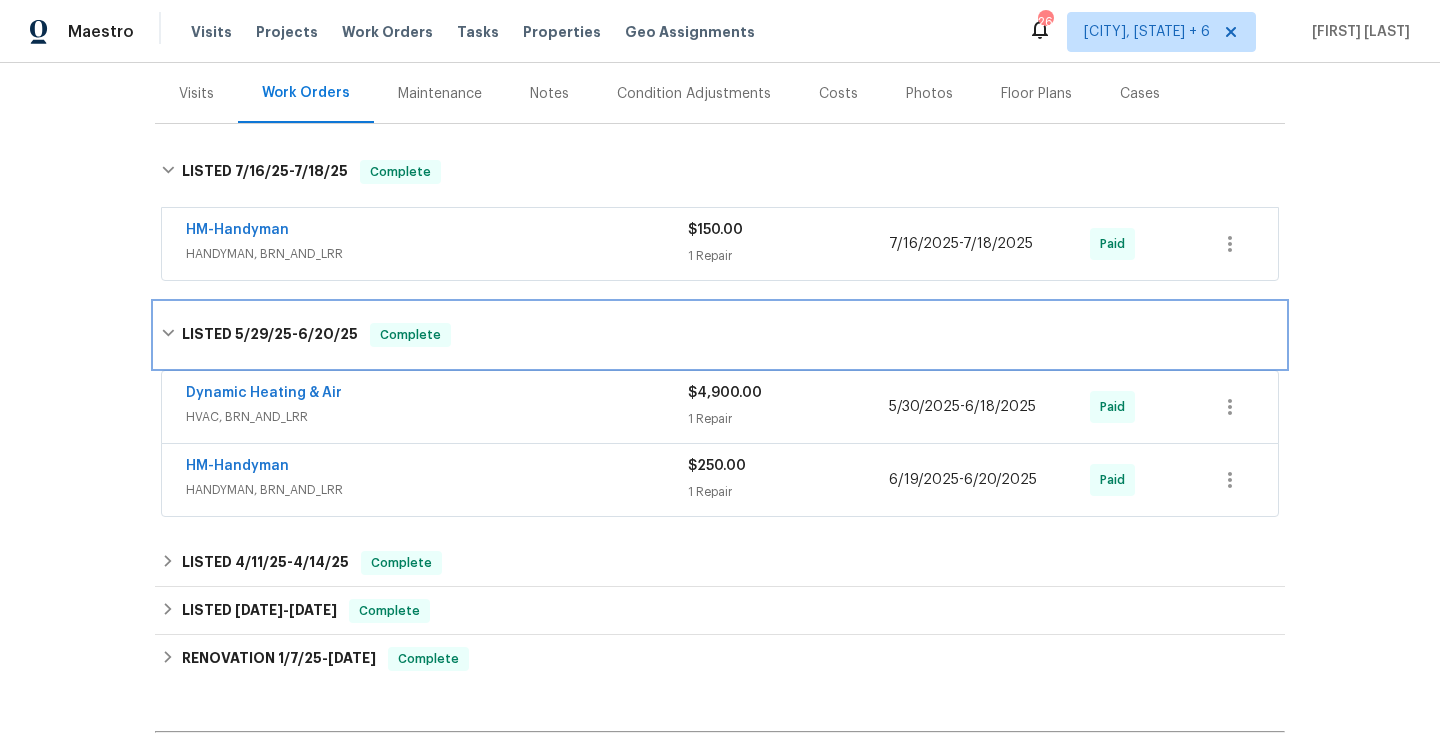 click on "Complete" at bounding box center [410, 335] 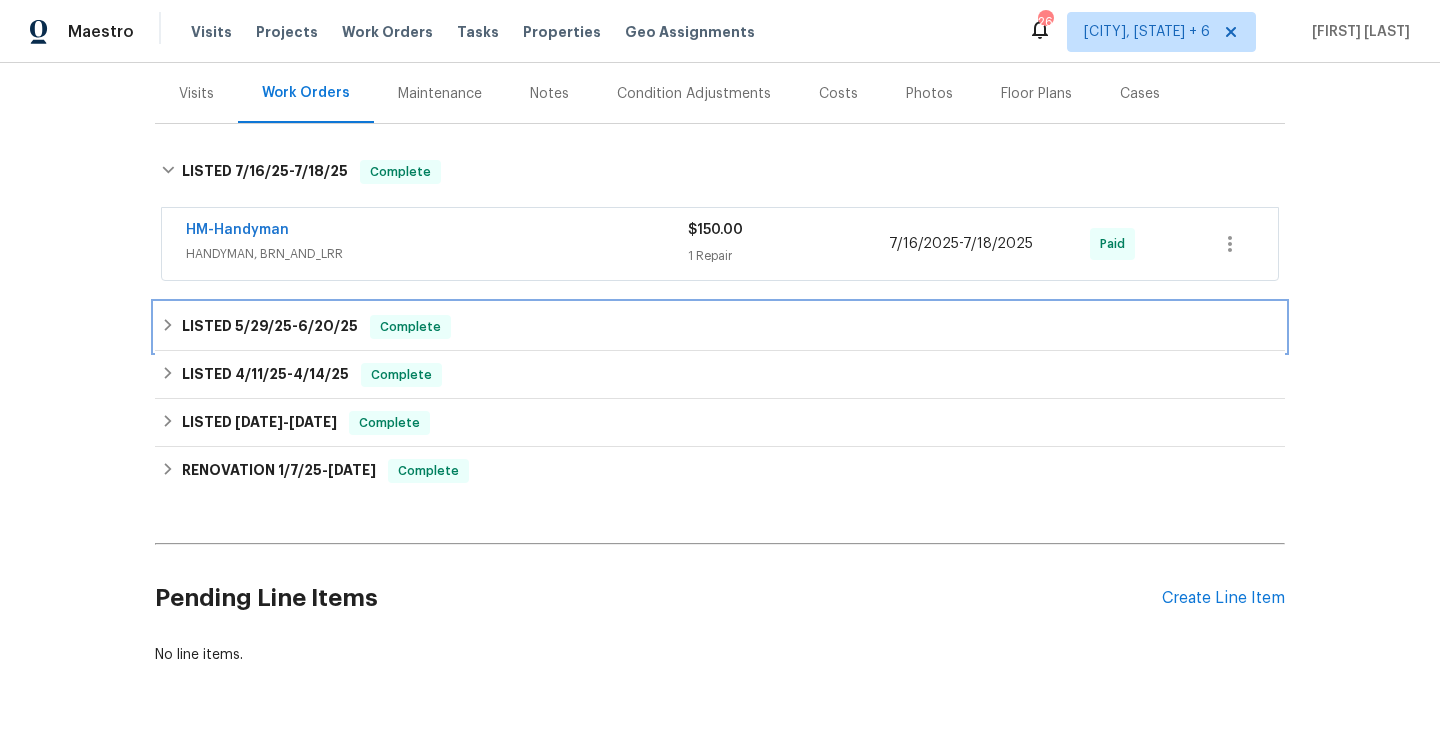 scroll, scrollTop: 0, scrollLeft: 0, axis: both 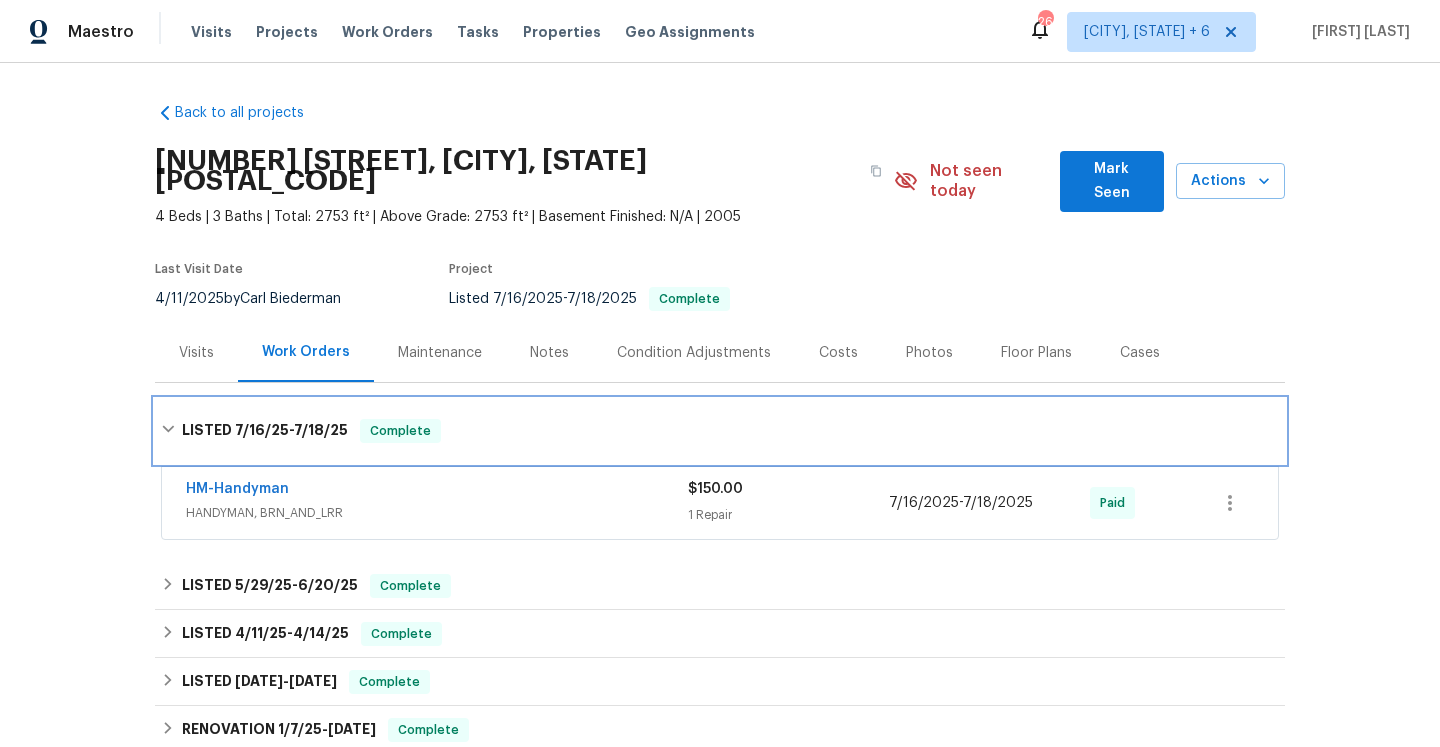 click on "LISTED   7/16/25  -  7/18/25 Complete" at bounding box center (720, 431) 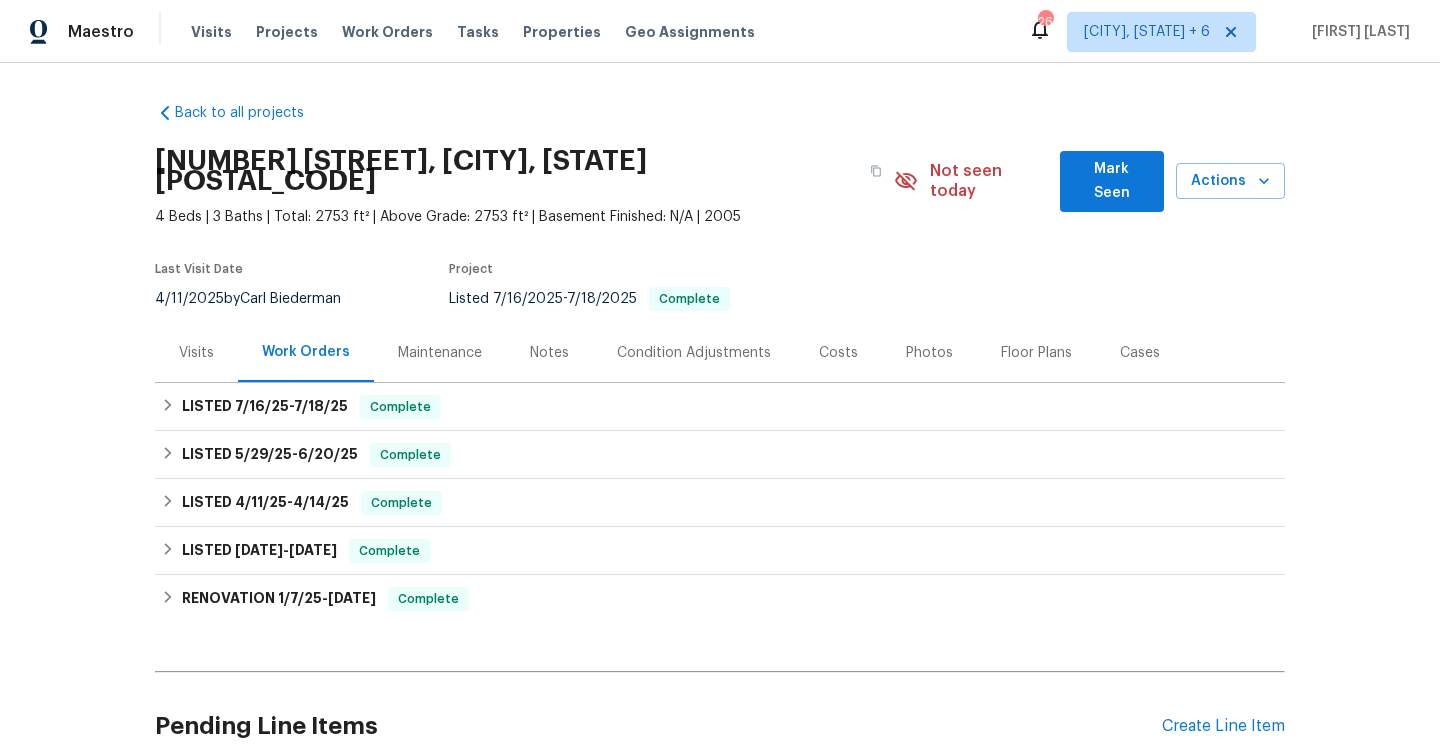 click on "Visits" at bounding box center (196, 352) 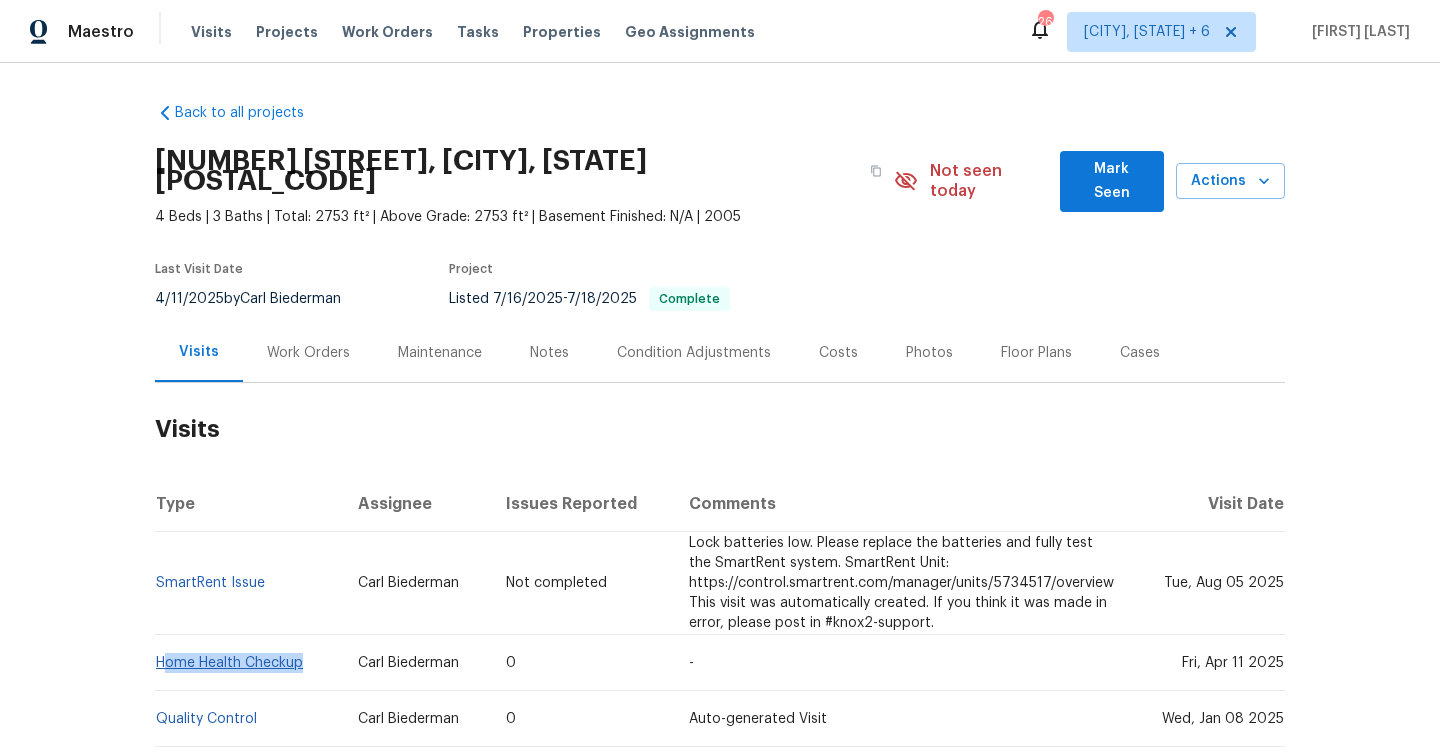drag, startPoint x: 304, startPoint y: 652, endPoint x: 162, endPoint y: 647, distance: 142.088 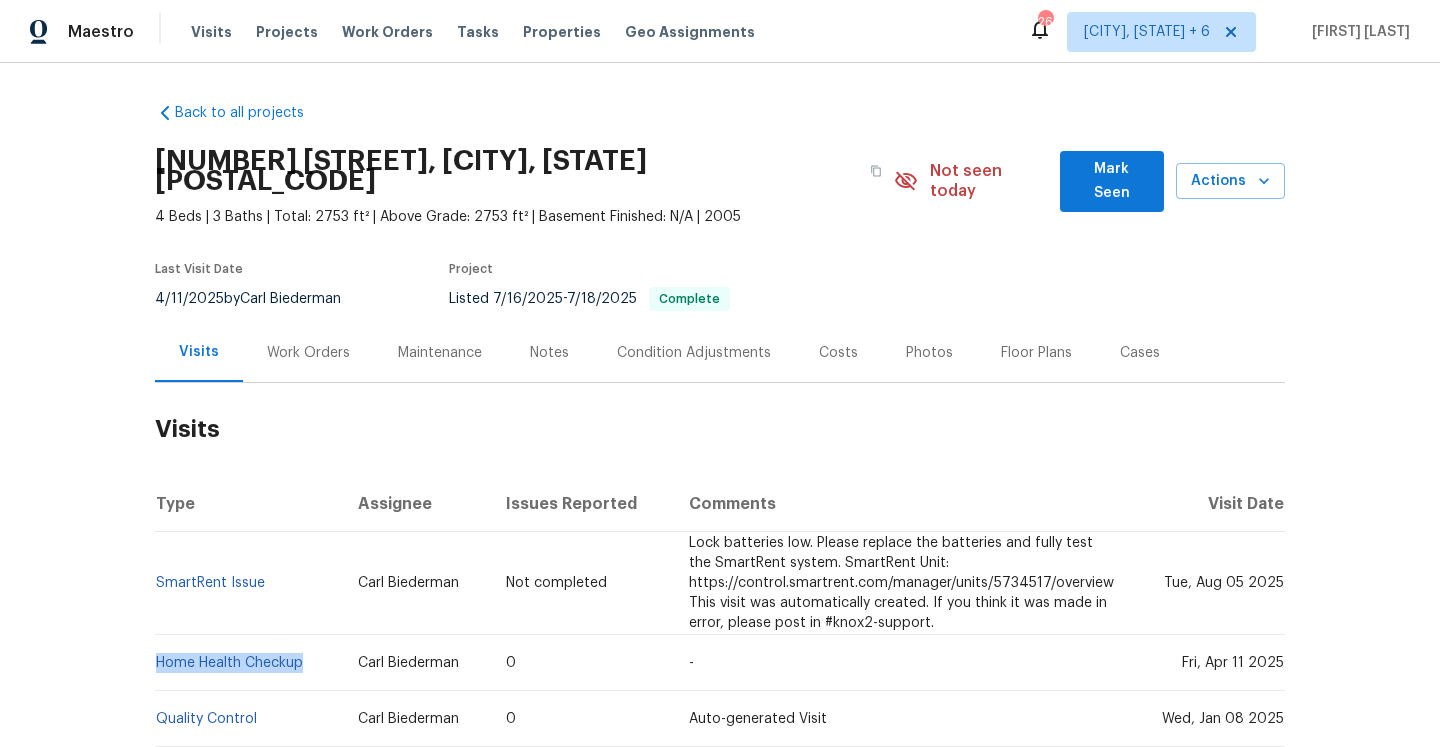 copy on "Home Health Checkup" 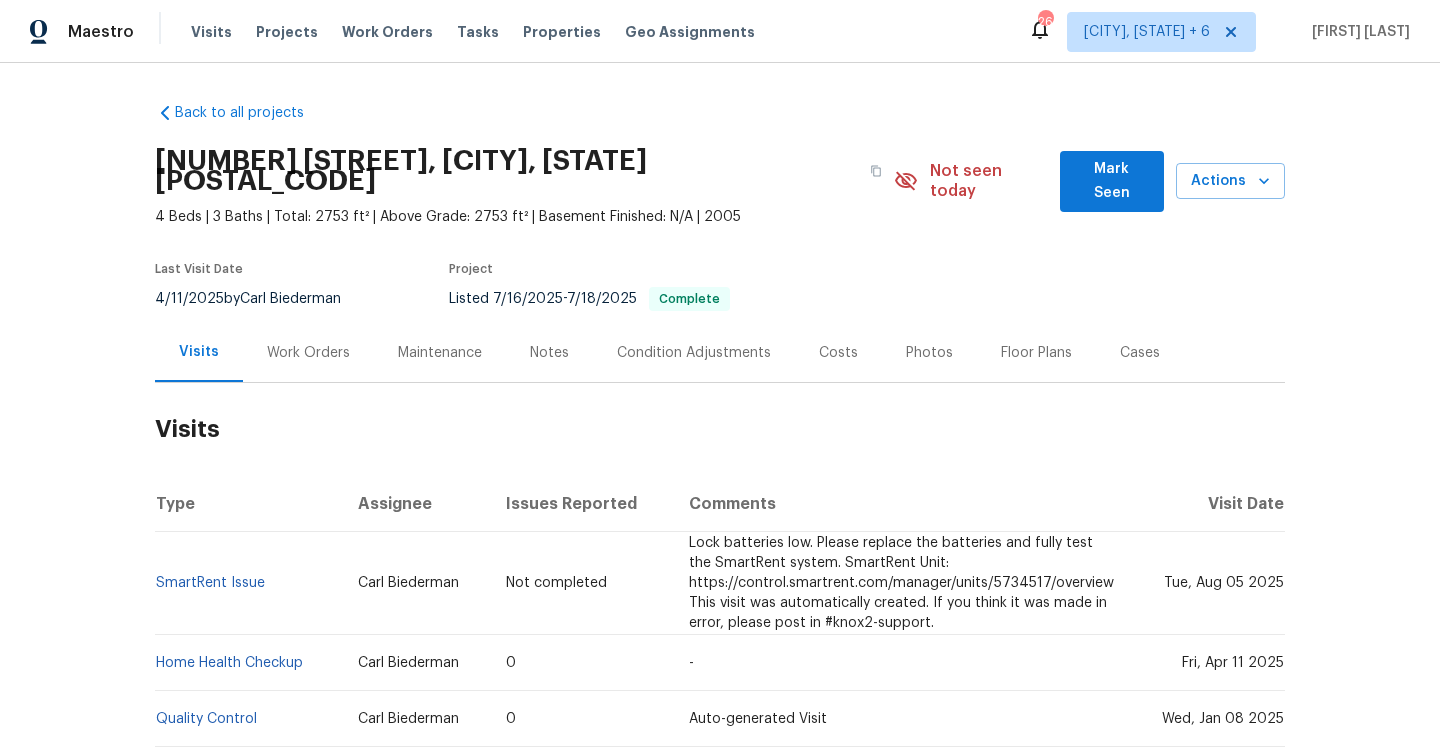click on "Work Orders" at bounding box center [308, 353] 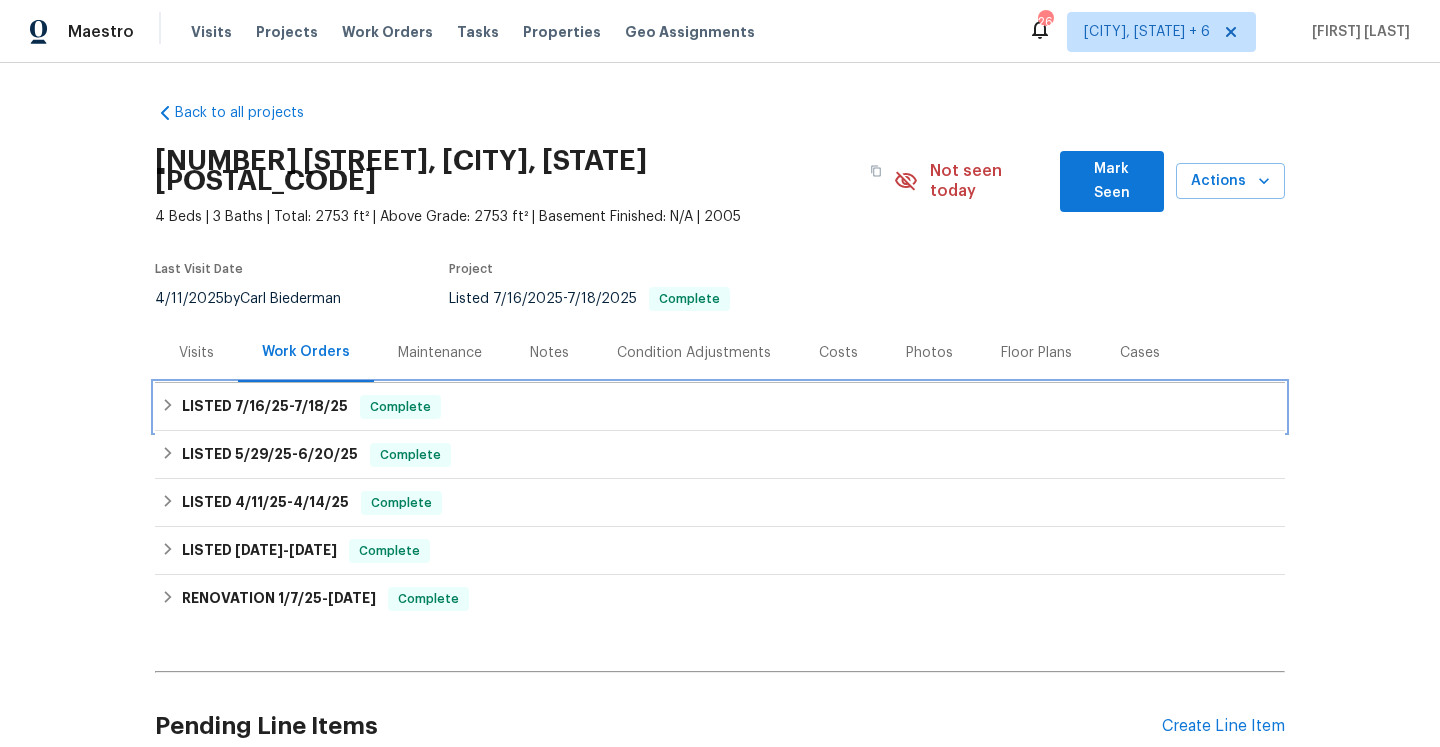 click on "LISTED   7/16/25  -  7/18/25 Complete" at bounding box center [720, 407] 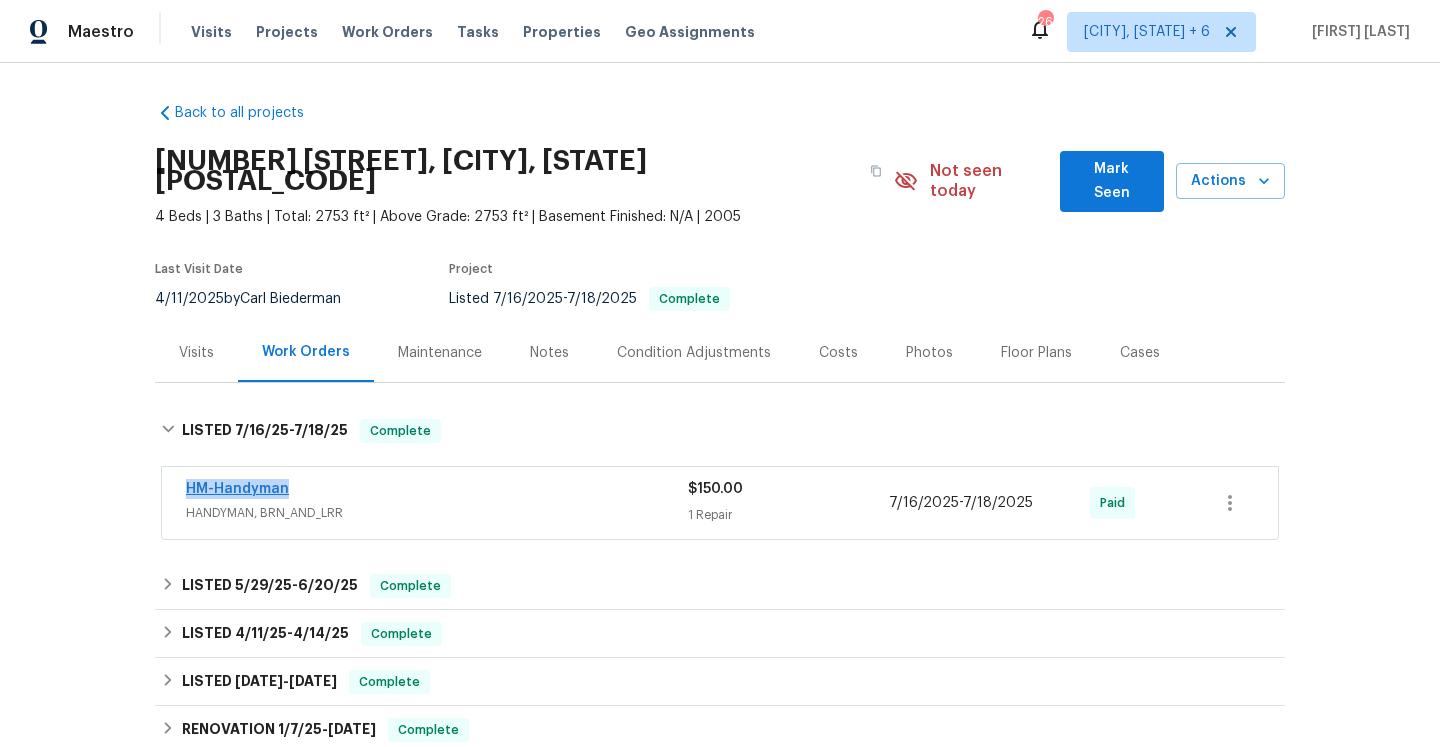 drag, startPoint x: 310, startPoint y: 476, endPoint x: 188, endPoint y: 471, distance: 122.10242 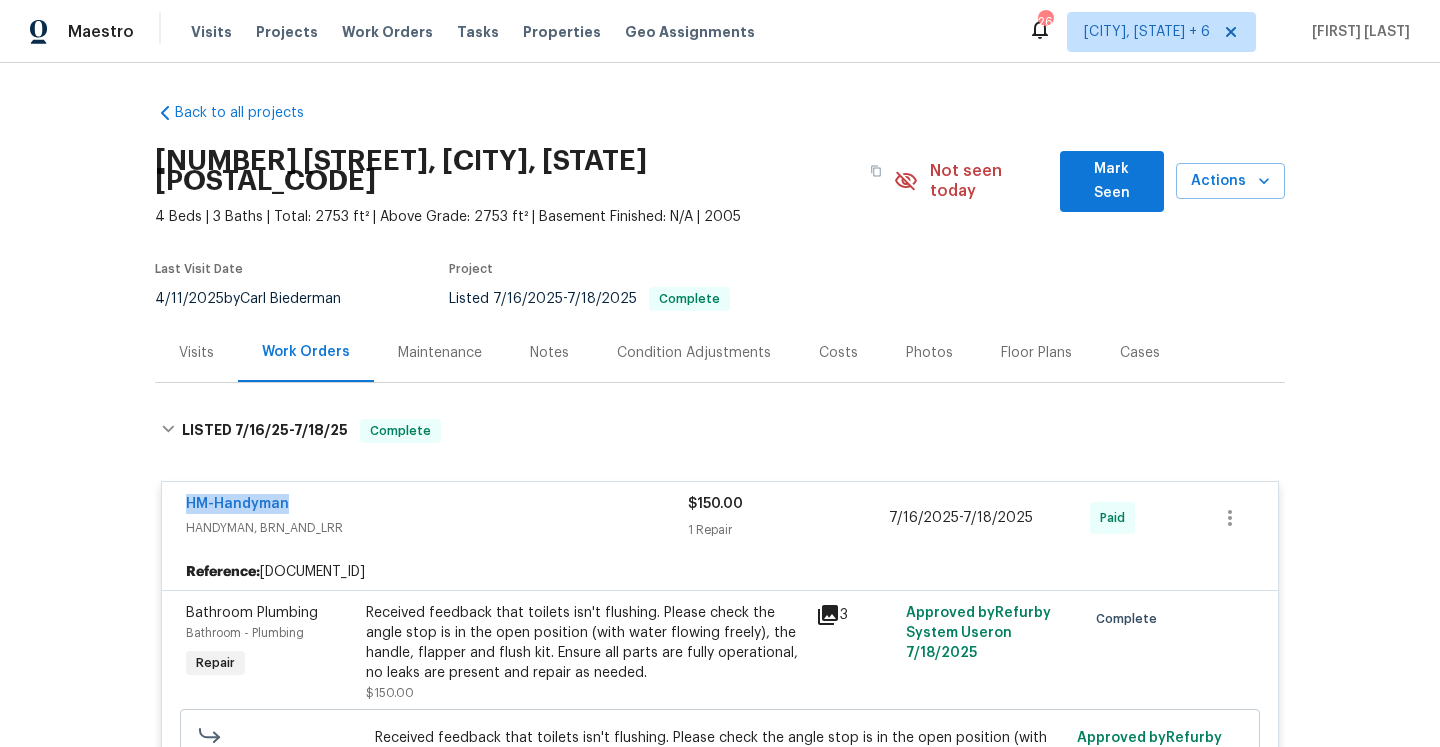 copy on "HM-Handyman" 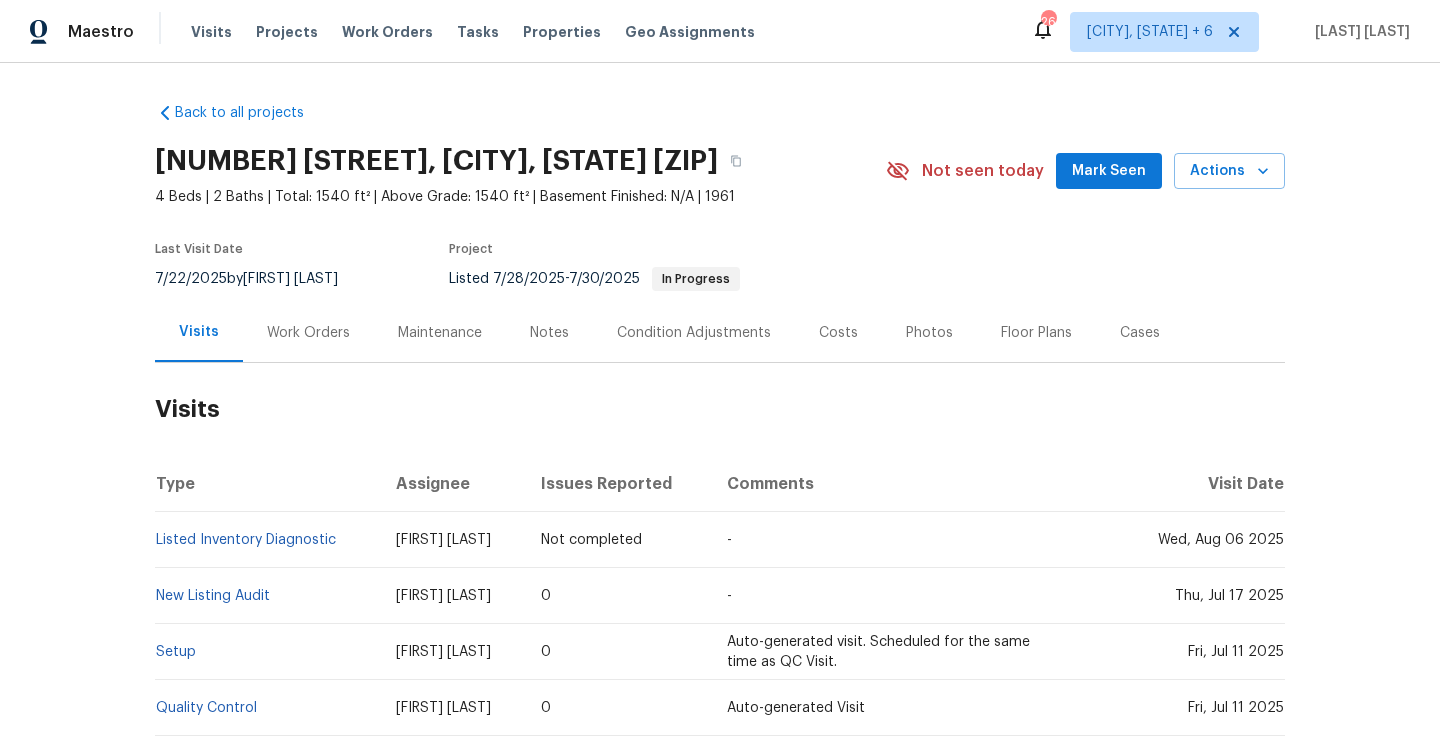 scroll, scrollTop: 0, scrollLeft: 0, axis: both 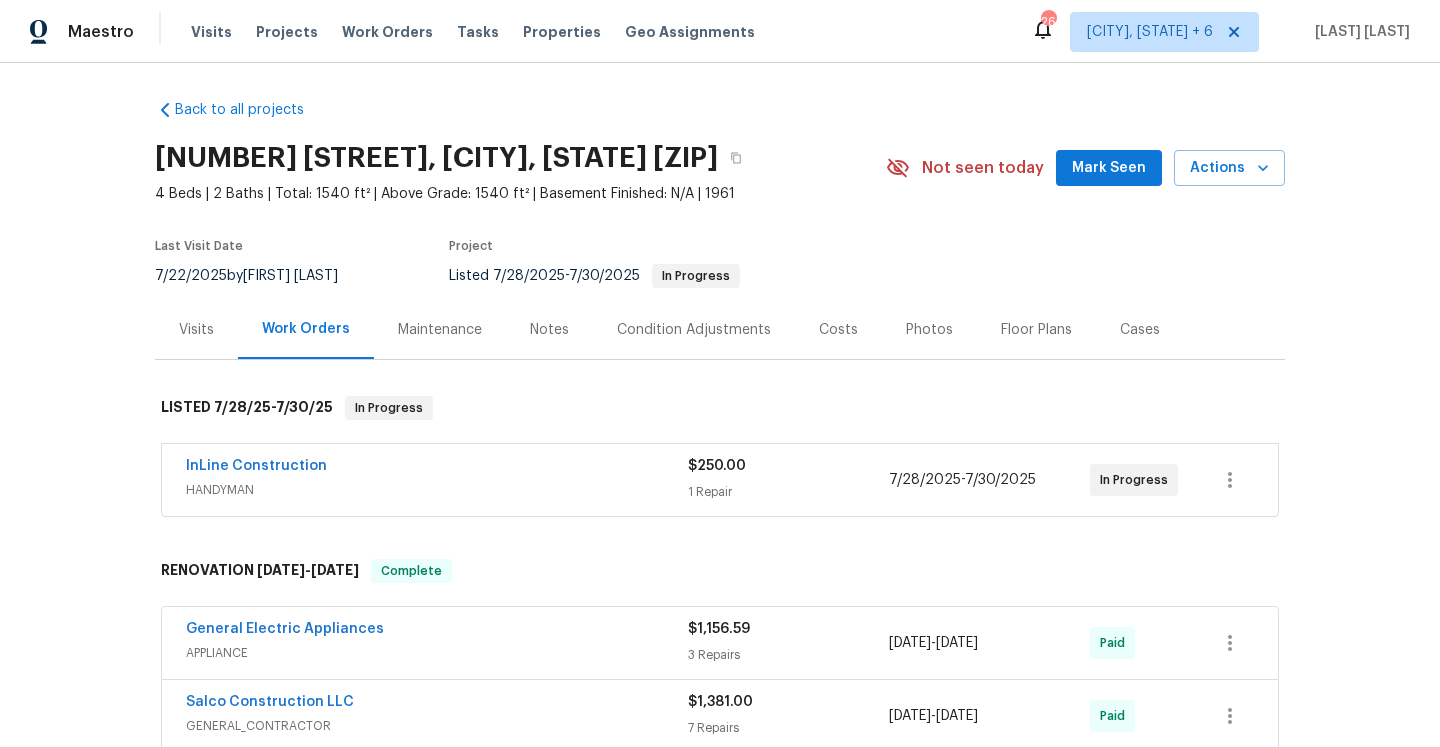 click on "InLine Construction" at bounding box center [437, 468] 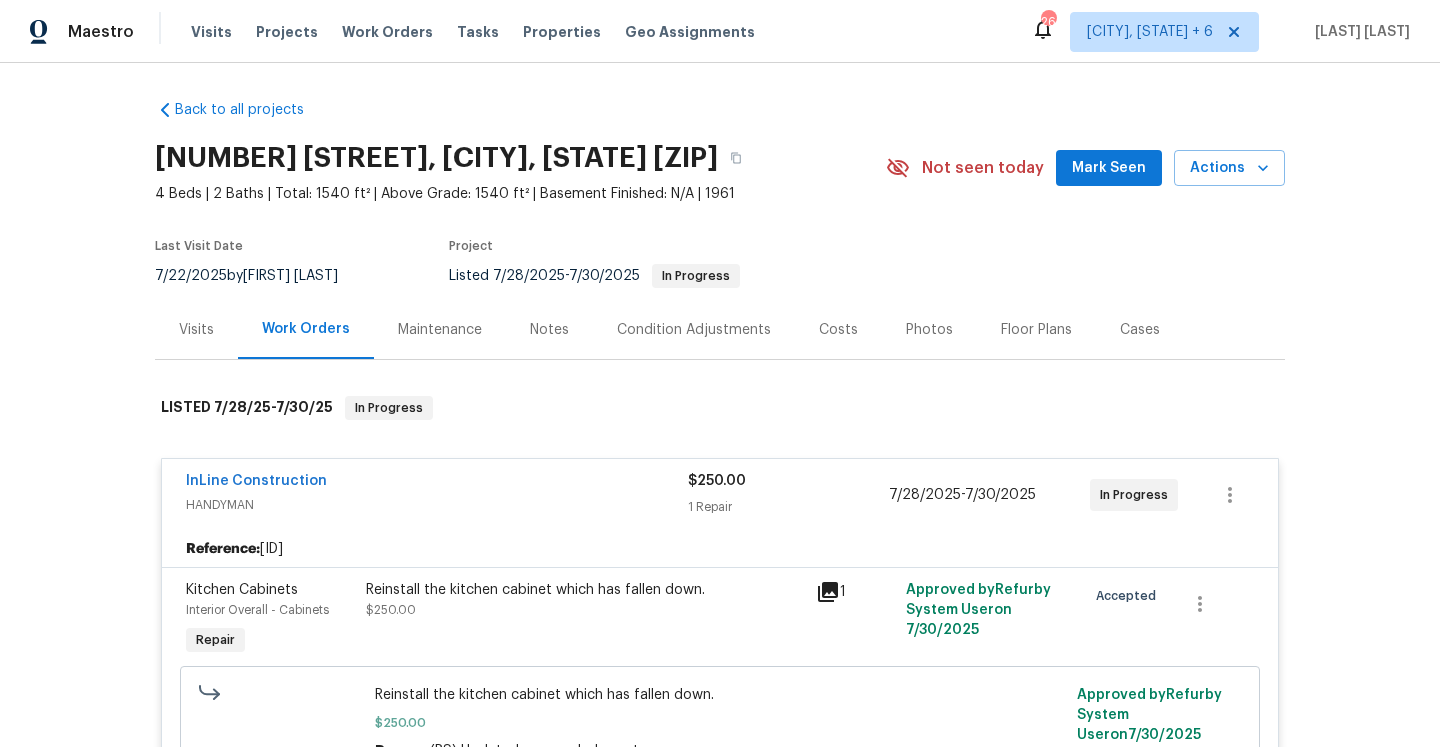 click on "InLine Construction" at bounding box center (437, 483) 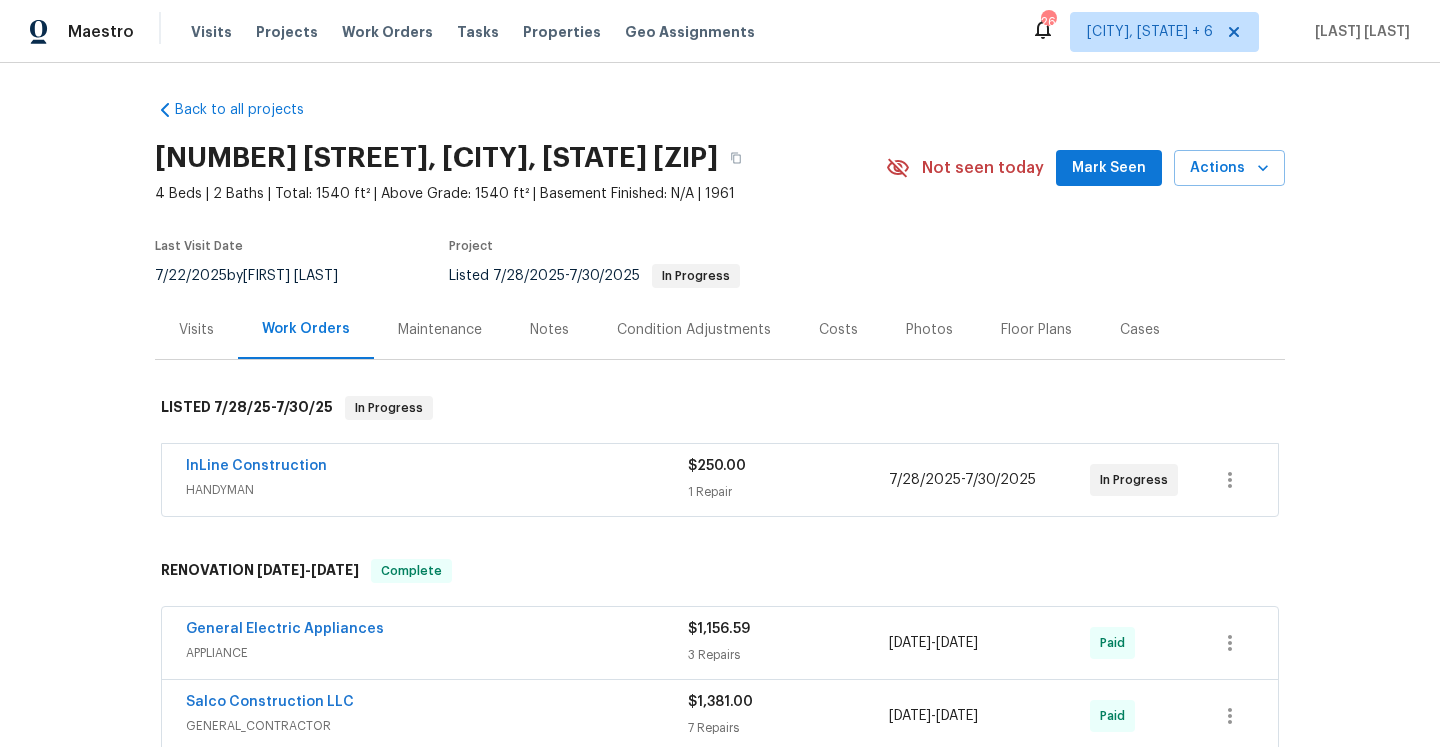 click on "Visits" at bounding box center (196, 329) 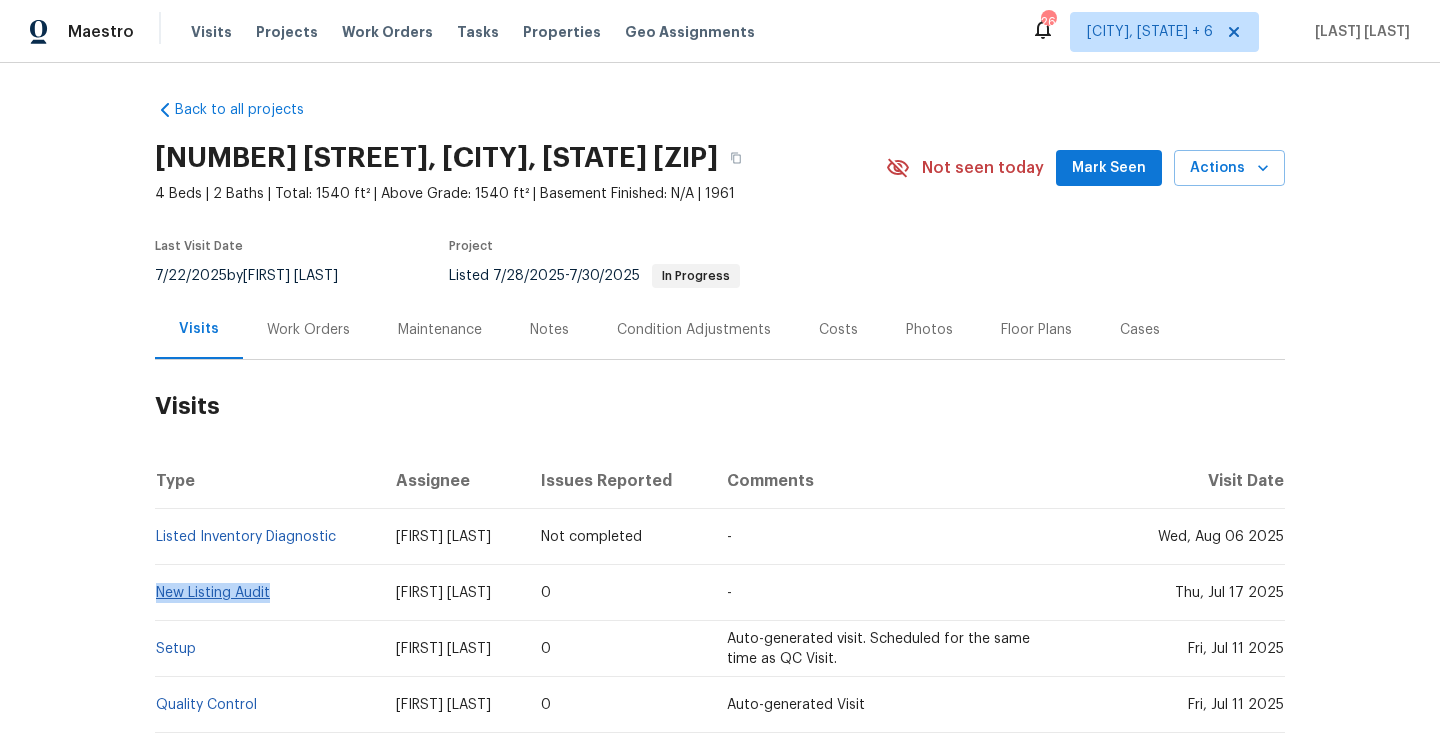 drag, startPoint x: 281, startPoint y: 596, endPoint x: 156, endPoint y: 593, distance: 125.035995 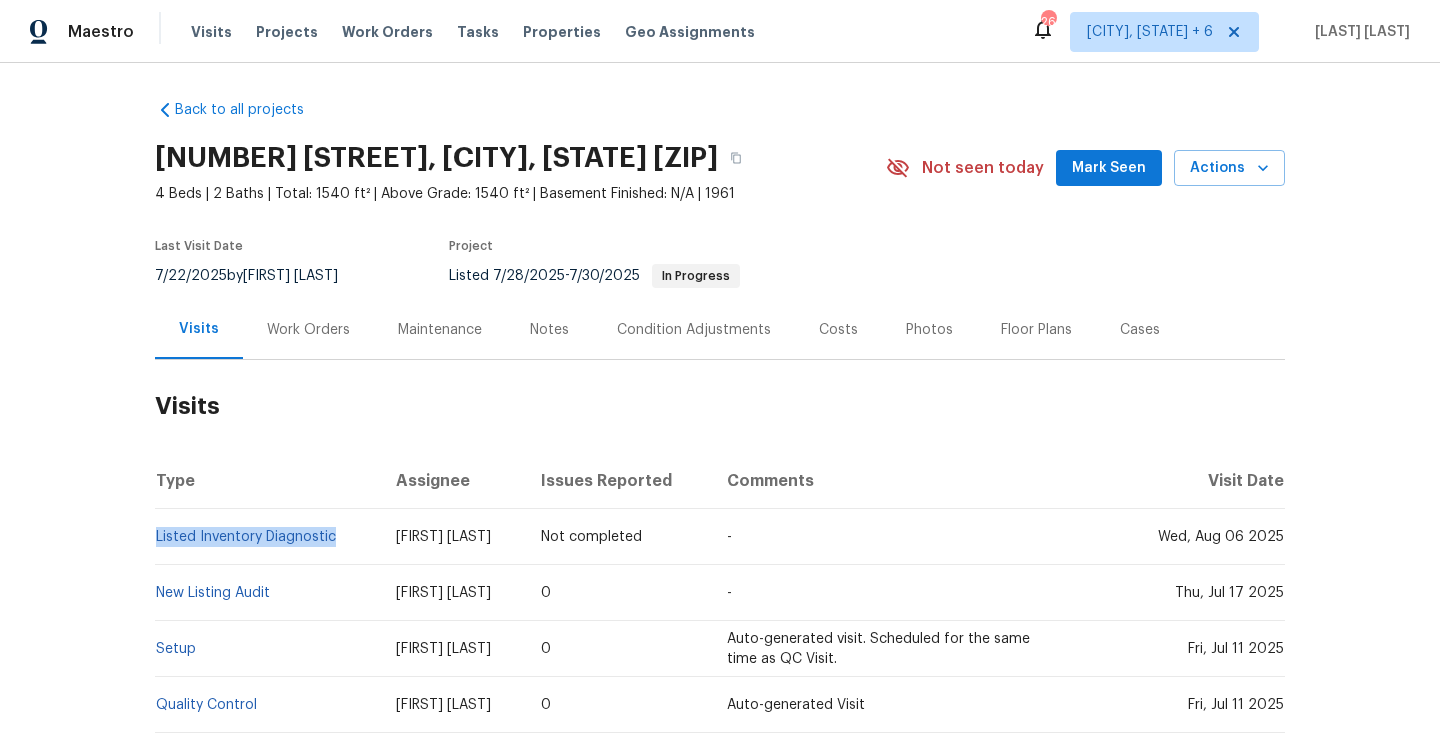 drag, startPoint x: 340, startPoint y: 549, endPoint x: 157, endPoint y: 544, distance: 183.0683 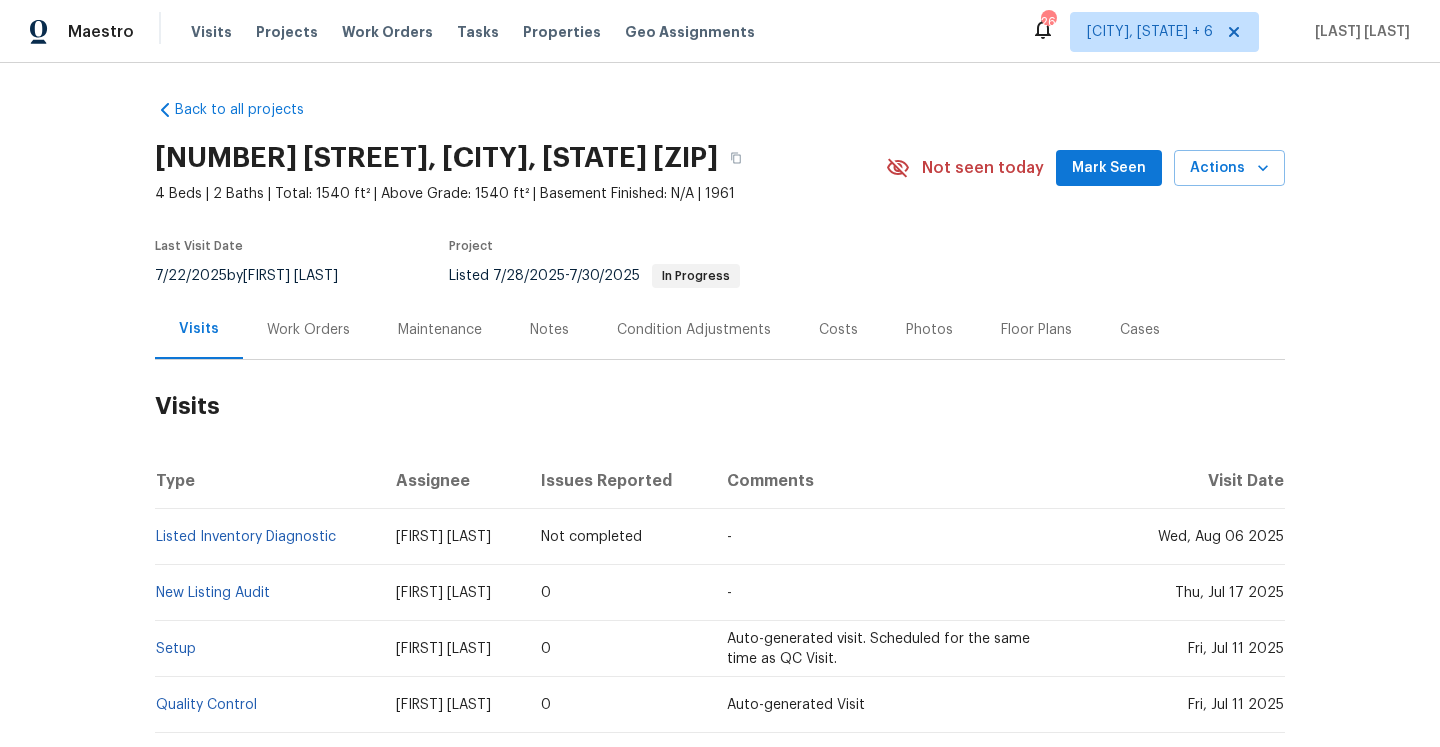 click on "Work Orders" at bounding box center [308, 329] 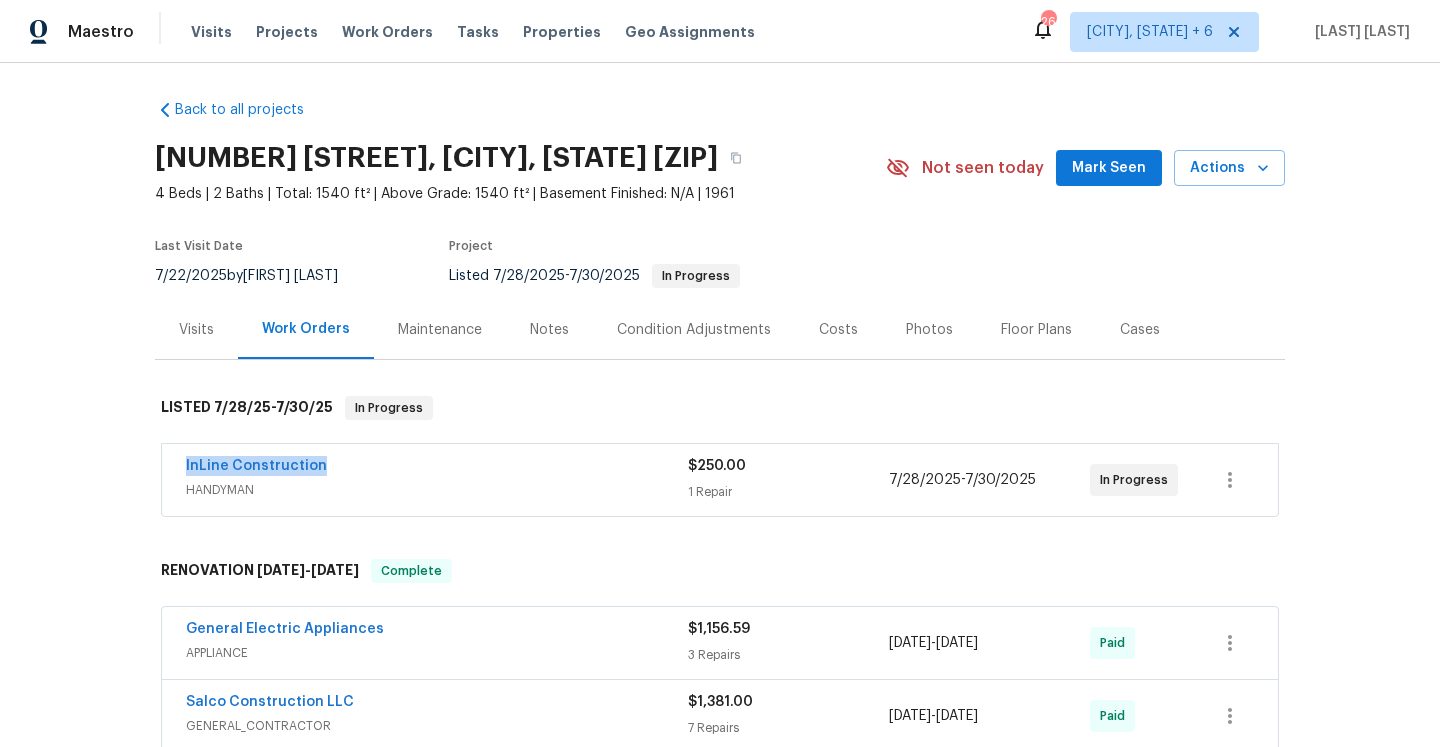 drag, startPoint x: 174, startPoint y: 472, endPoint x: 321, endPoint y: 469, distance: 147.03061 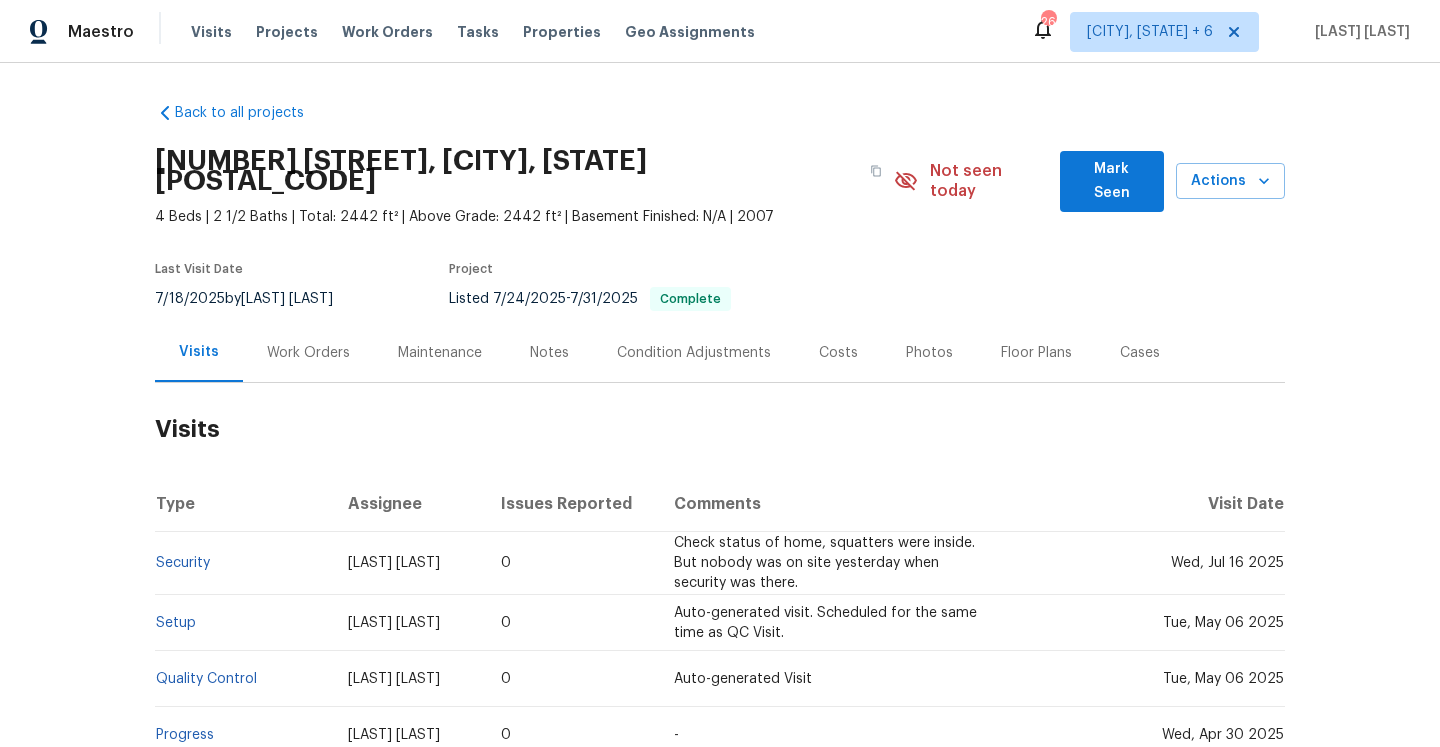 scroll, scrollTop: 0, scrollLeft: 0, axis: both 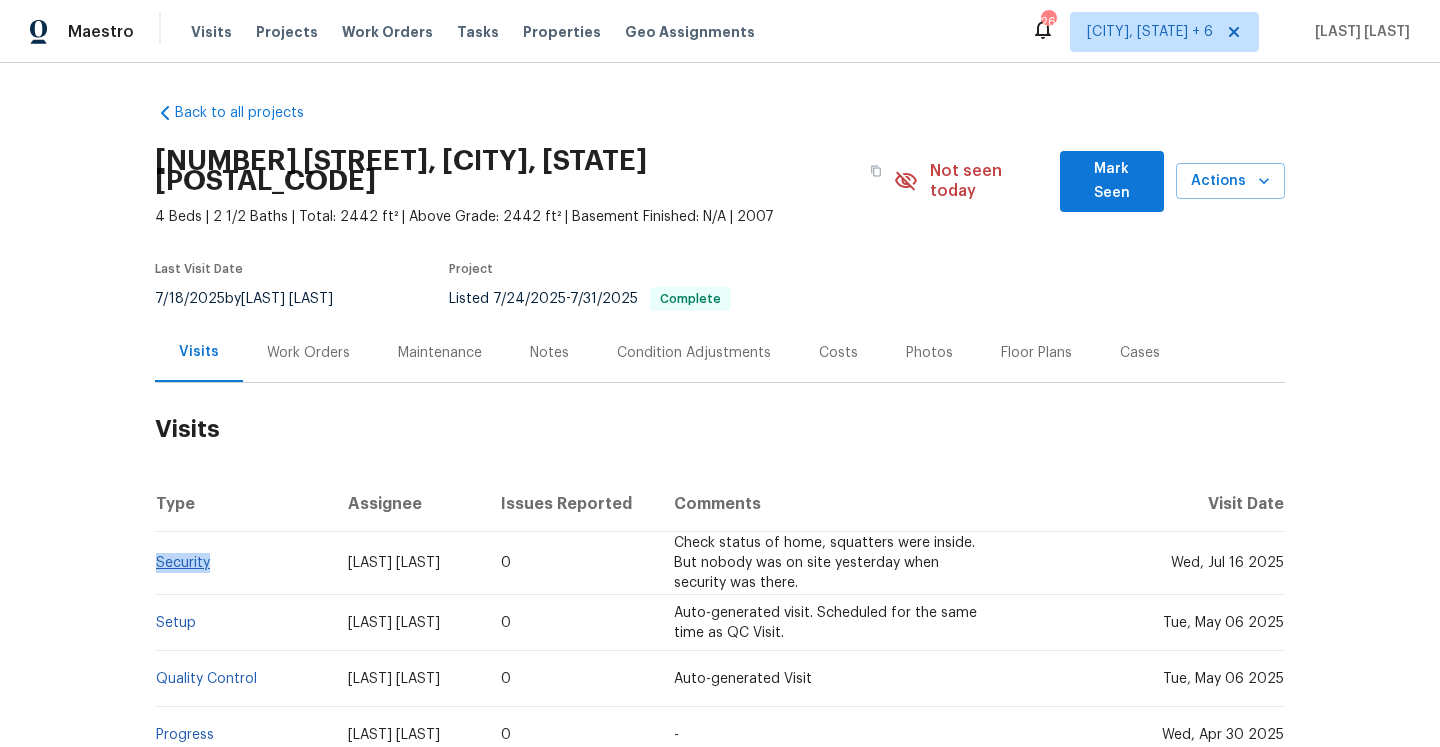 drag, startPoint x: 229, startPoint y: 546, endPoint x: 157, endPoint y: 545, distance: 72.00694 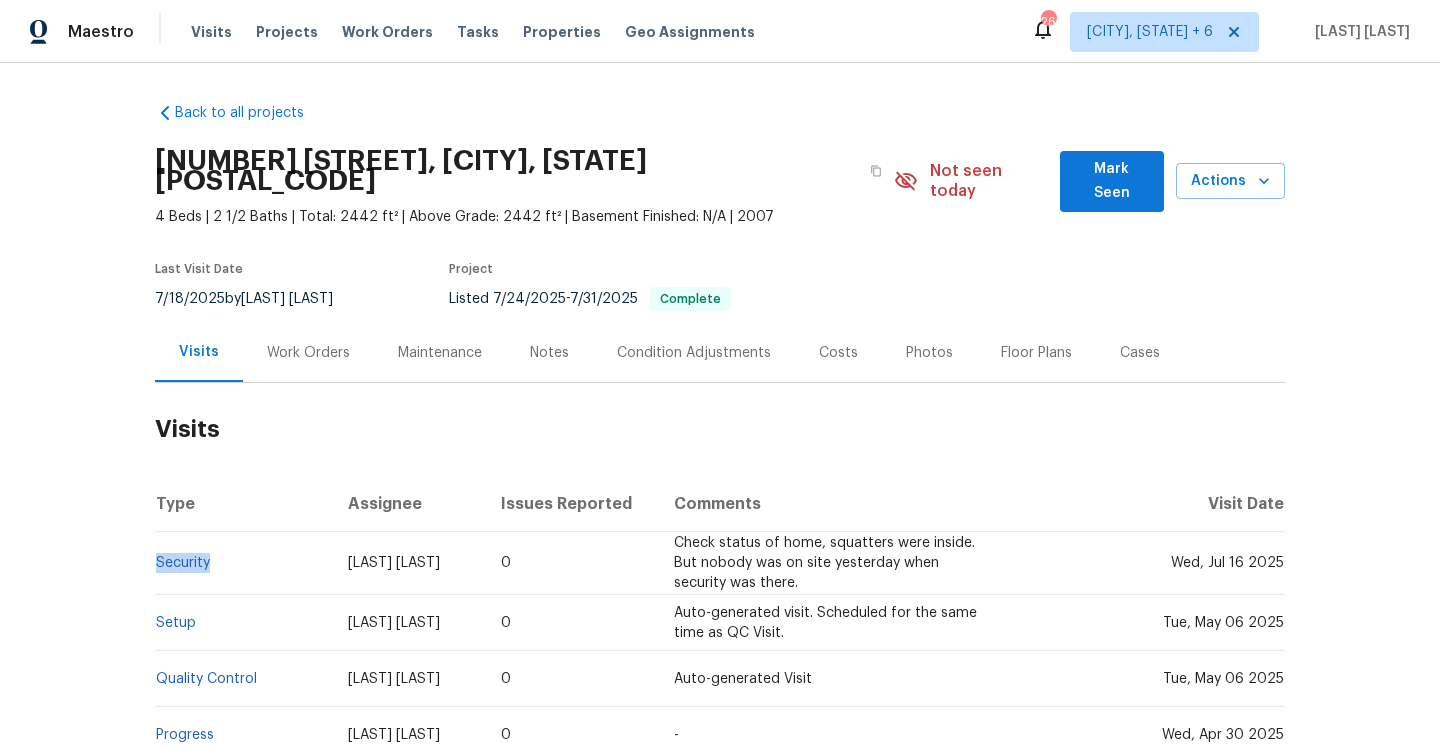 copy on "Security" 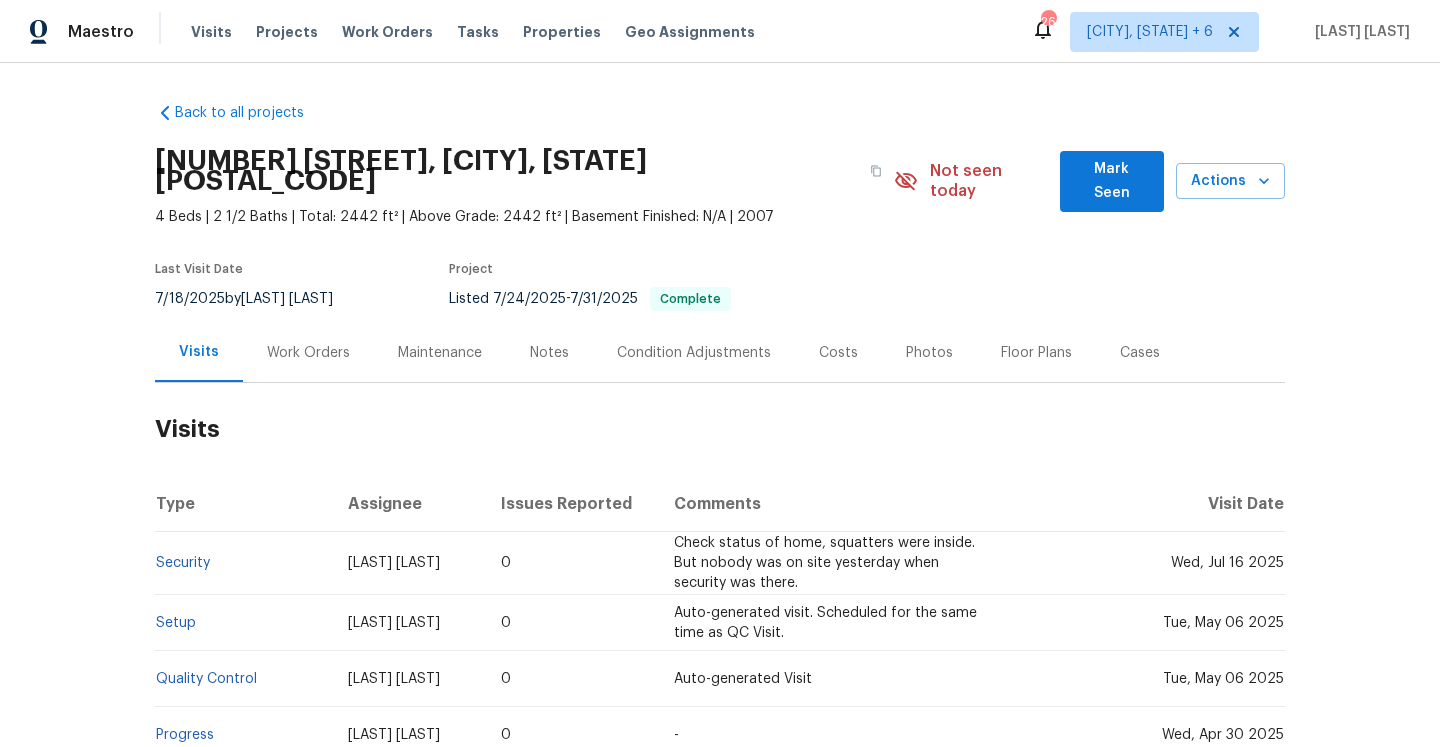 click on "Work Orders" at bounding box center [308, 352] 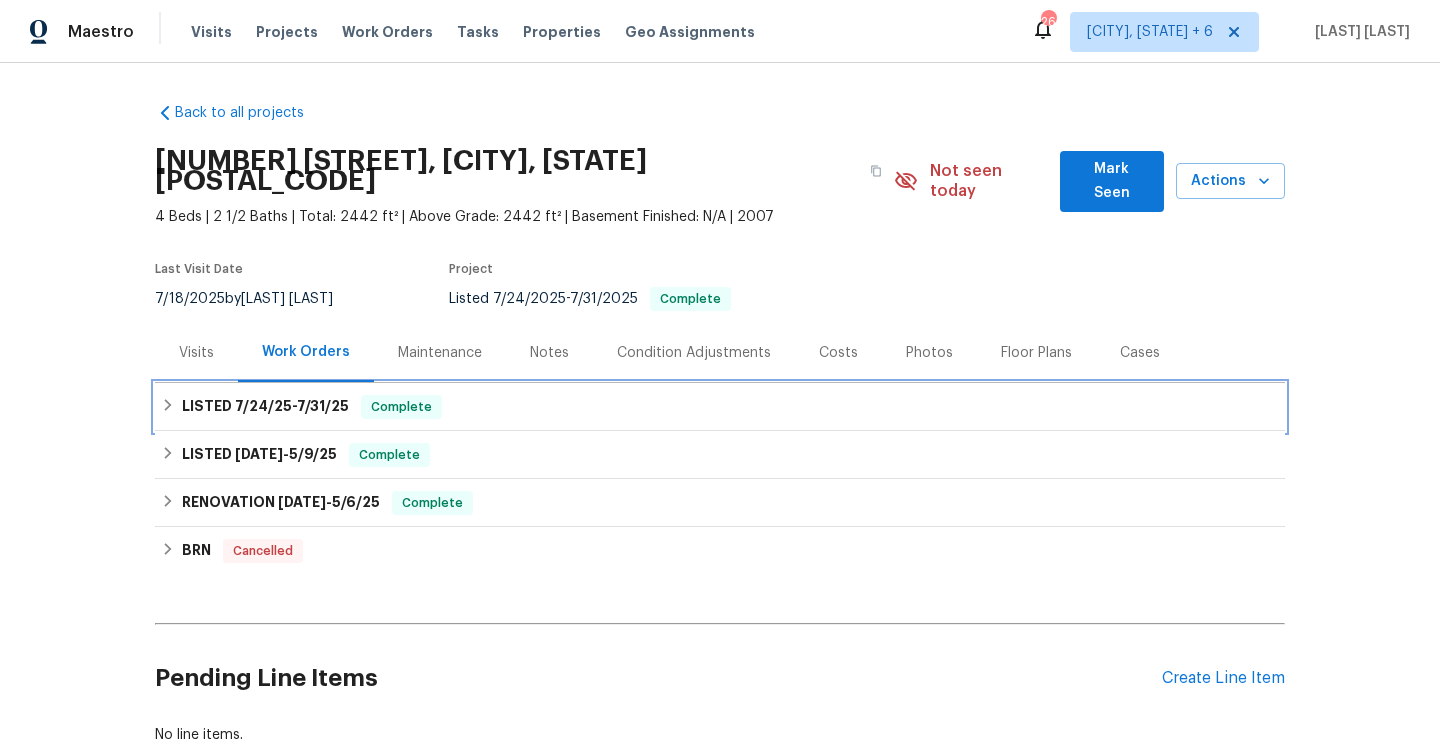 click on "LISTED   7/24/25  -  7/31/25 Complete" at bounding box center [720, 407] 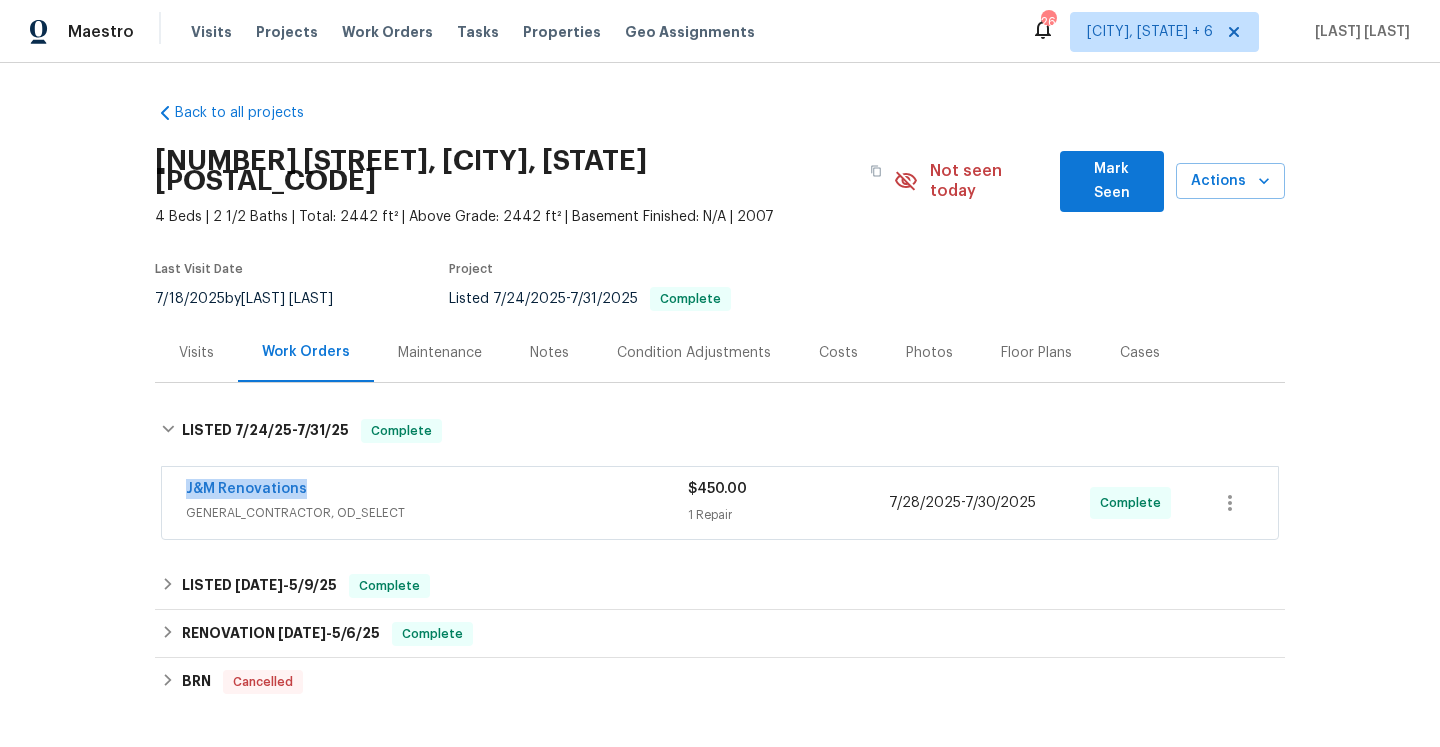 drag, startPoint x: 319, startPoint y: 473, endPoint x: 181, endPoint y: 469, distance: 138.05795 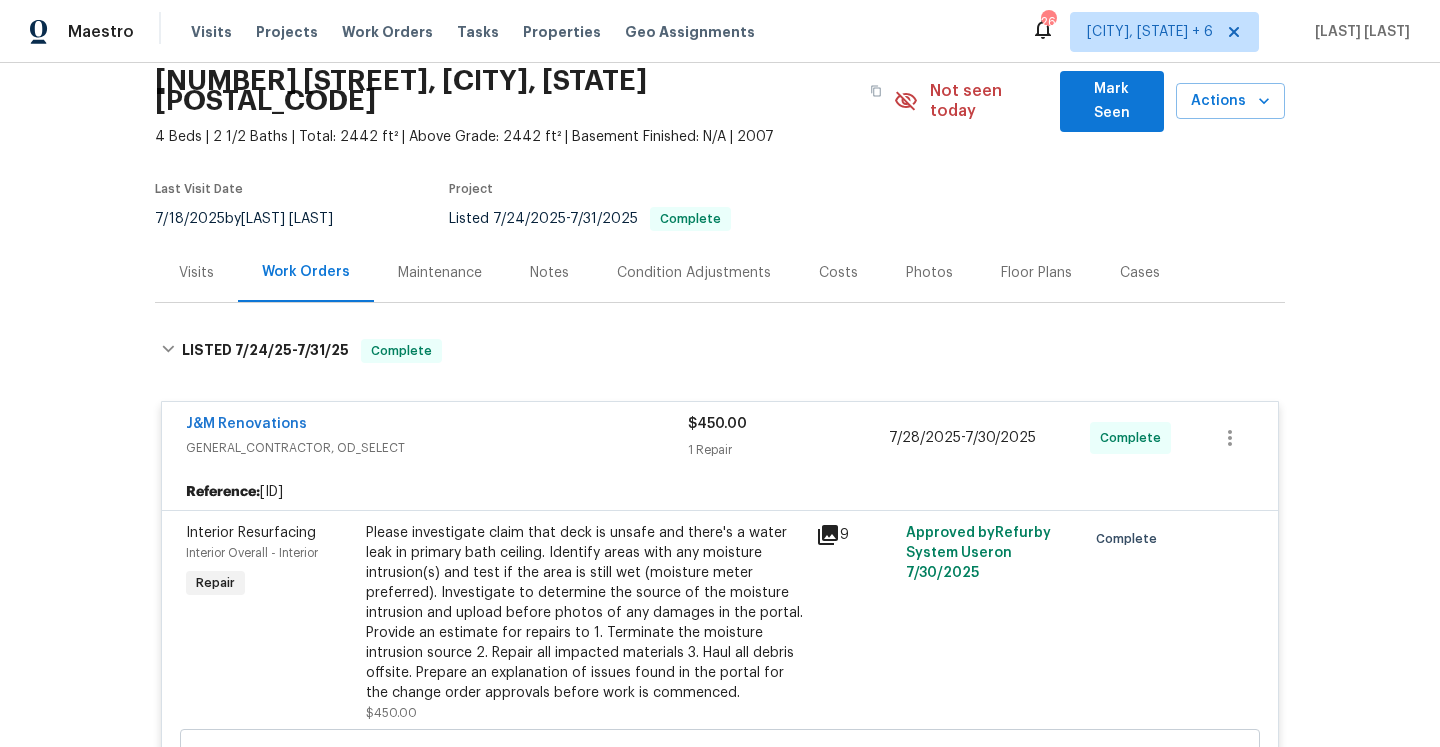 scroll, scrollTop: 0, scrollLeft: 0, axis: both 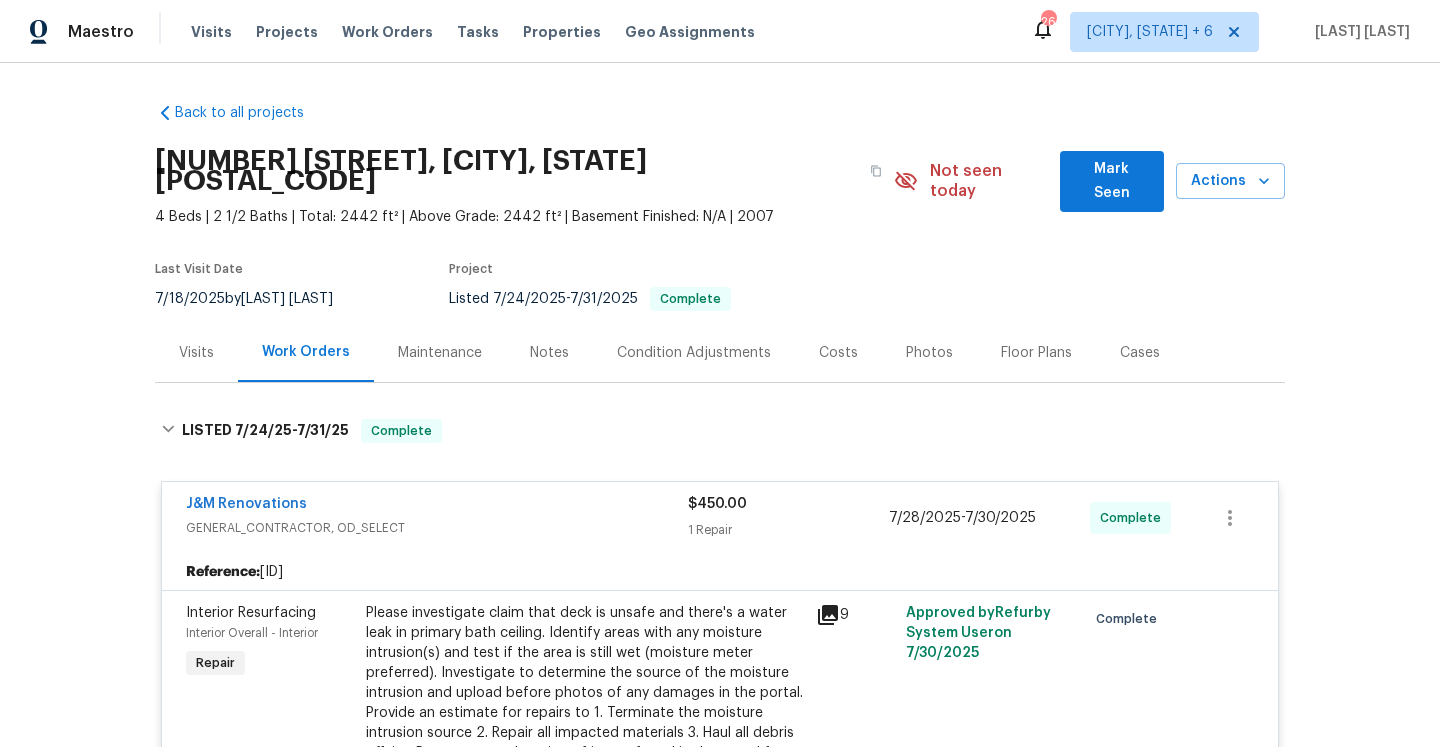 click on "Visits" at bounding box center (196, 352) 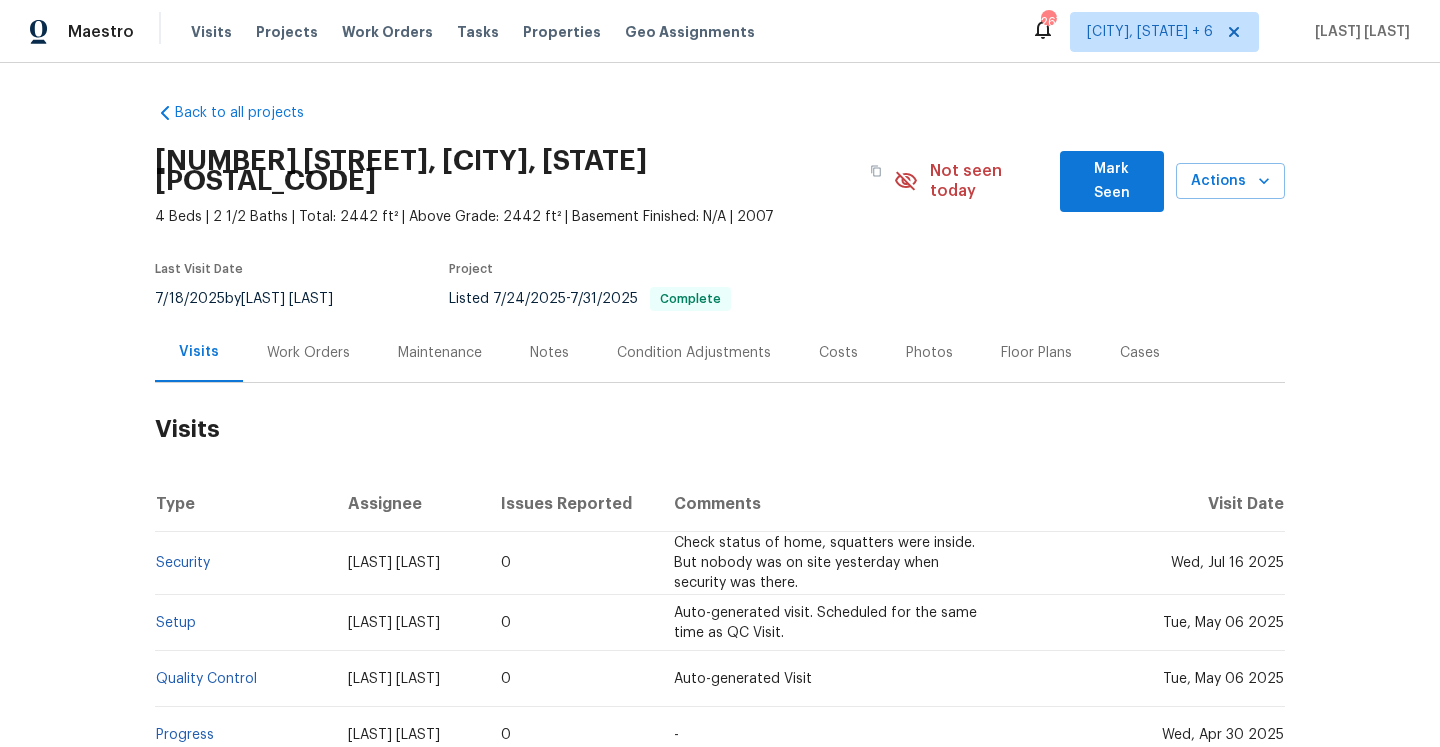 click on "Work Orders" at bounding box center [308, 353] 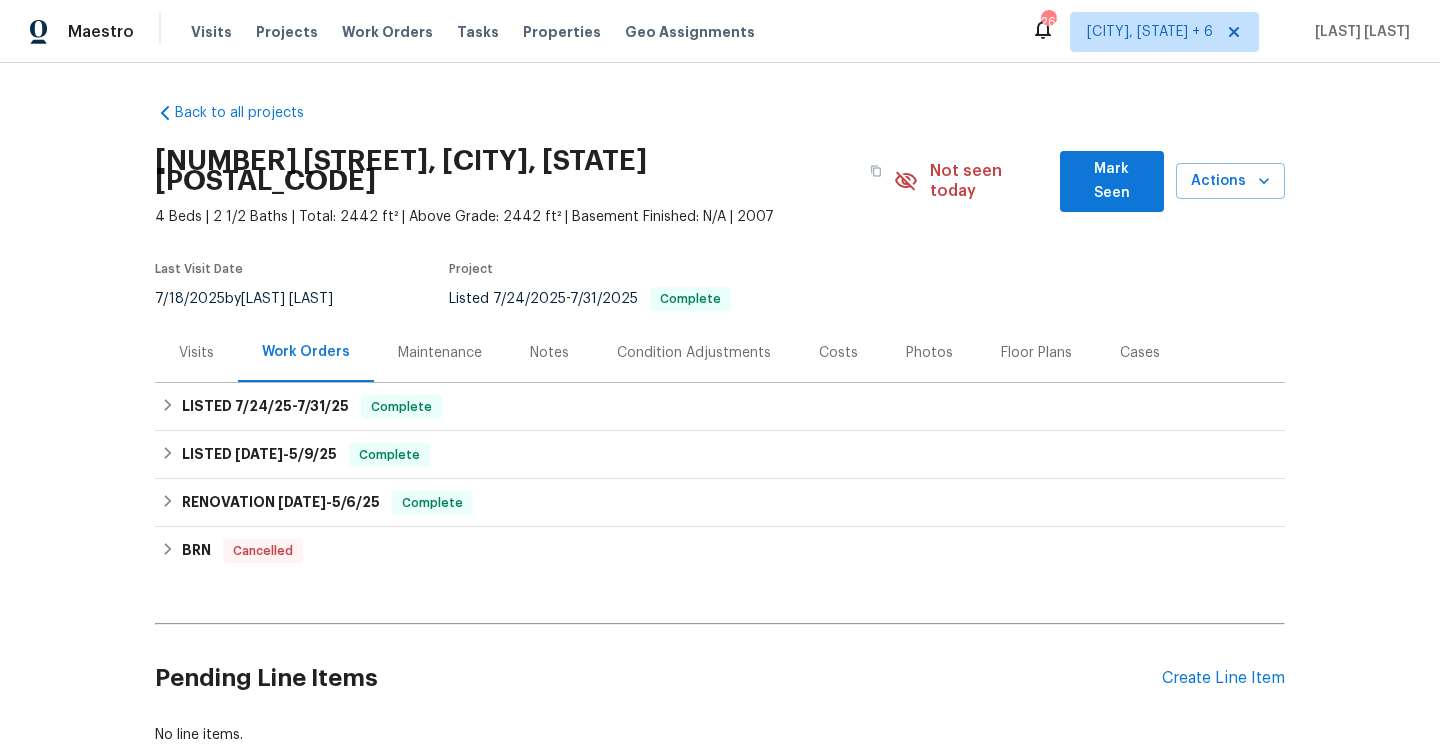 click on "Visits" at bounding box center [196, 352] 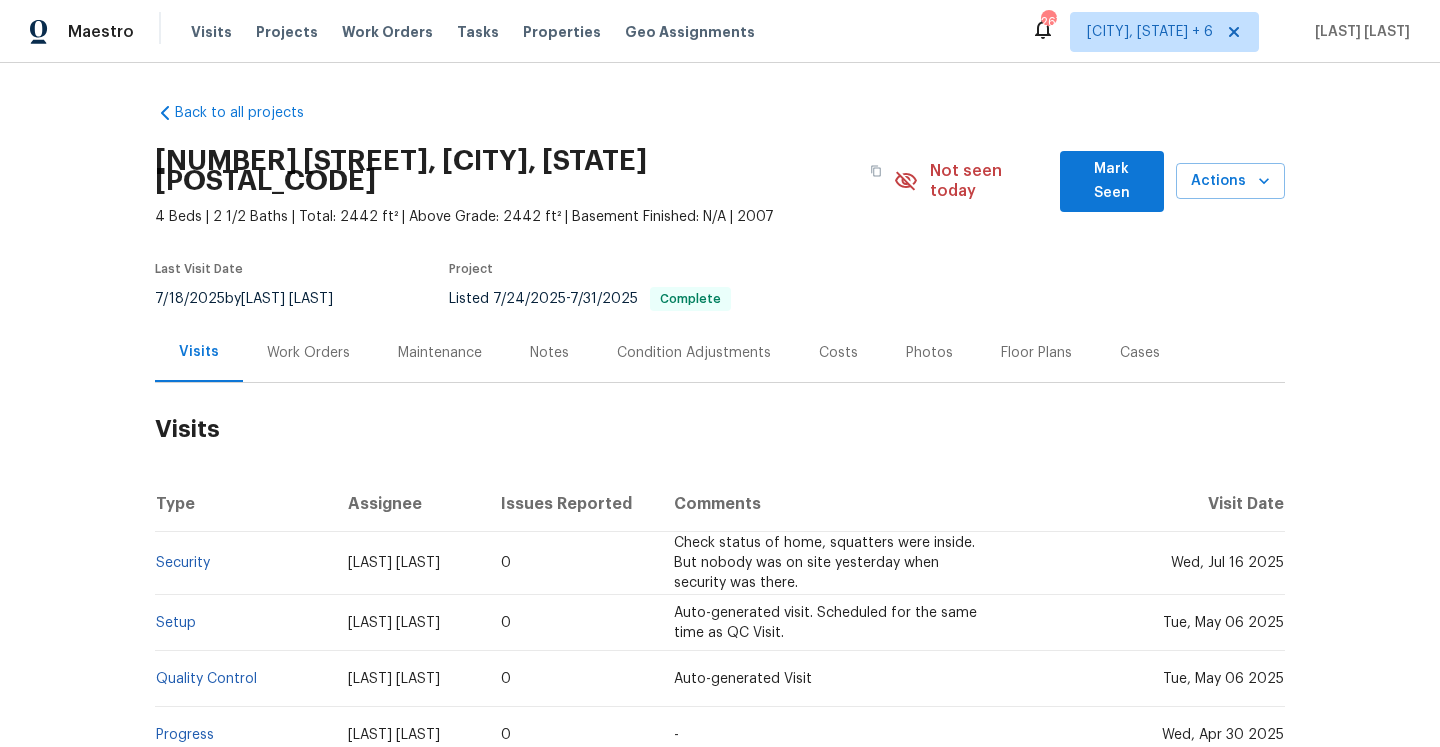 click on "Work Orders" at bounding box center [308, 352] 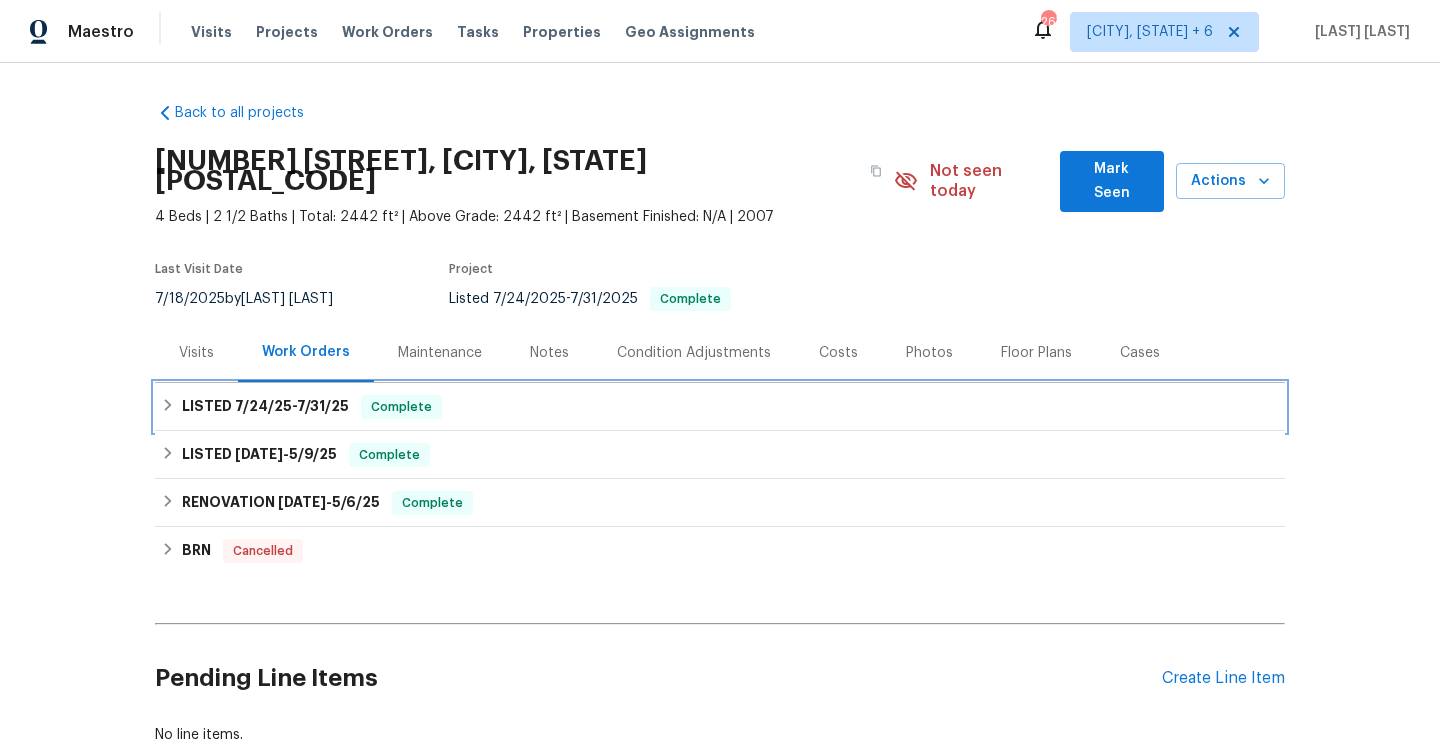 click on "LISTED   7/24/25  -  7/31/25 Complete" at bounding box center (720, 407) 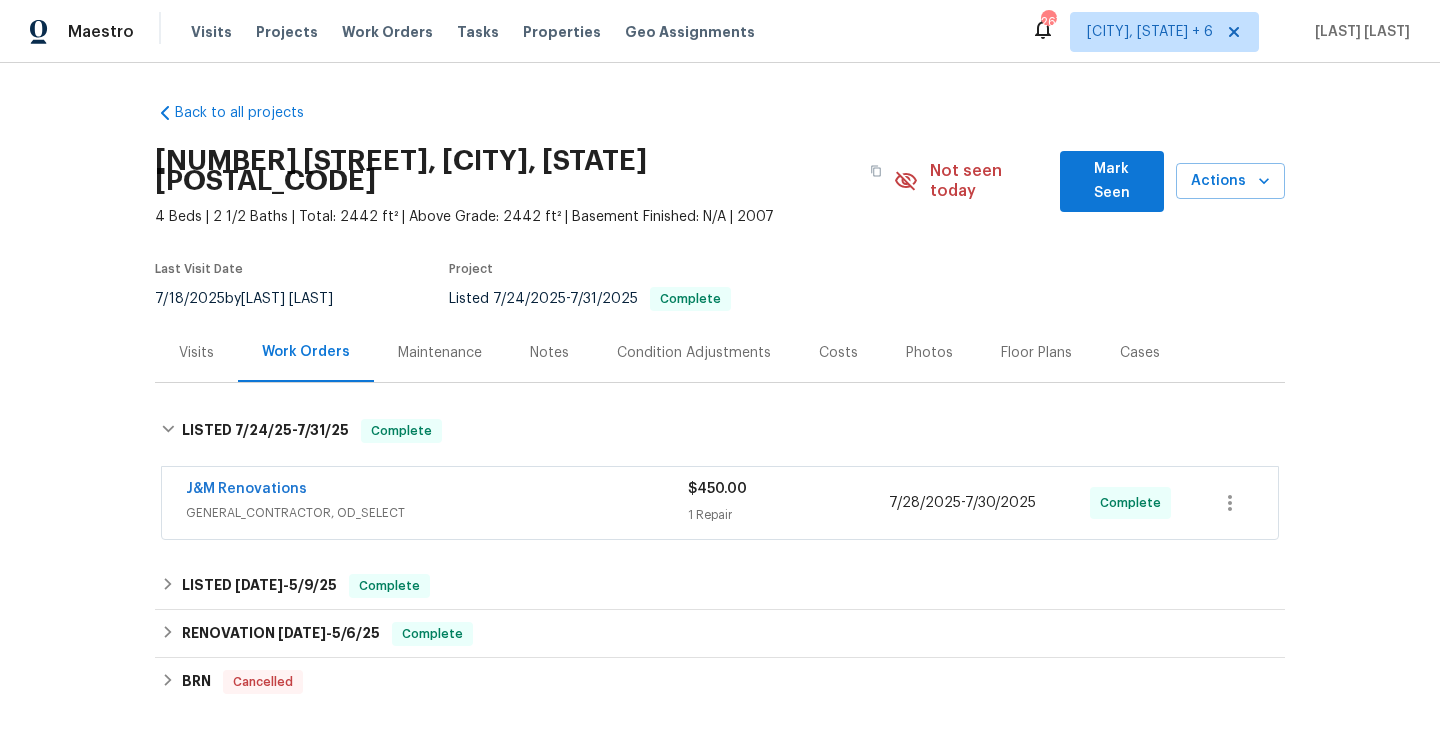 click on "J&M Renovations" at bounding box center [437, 491] 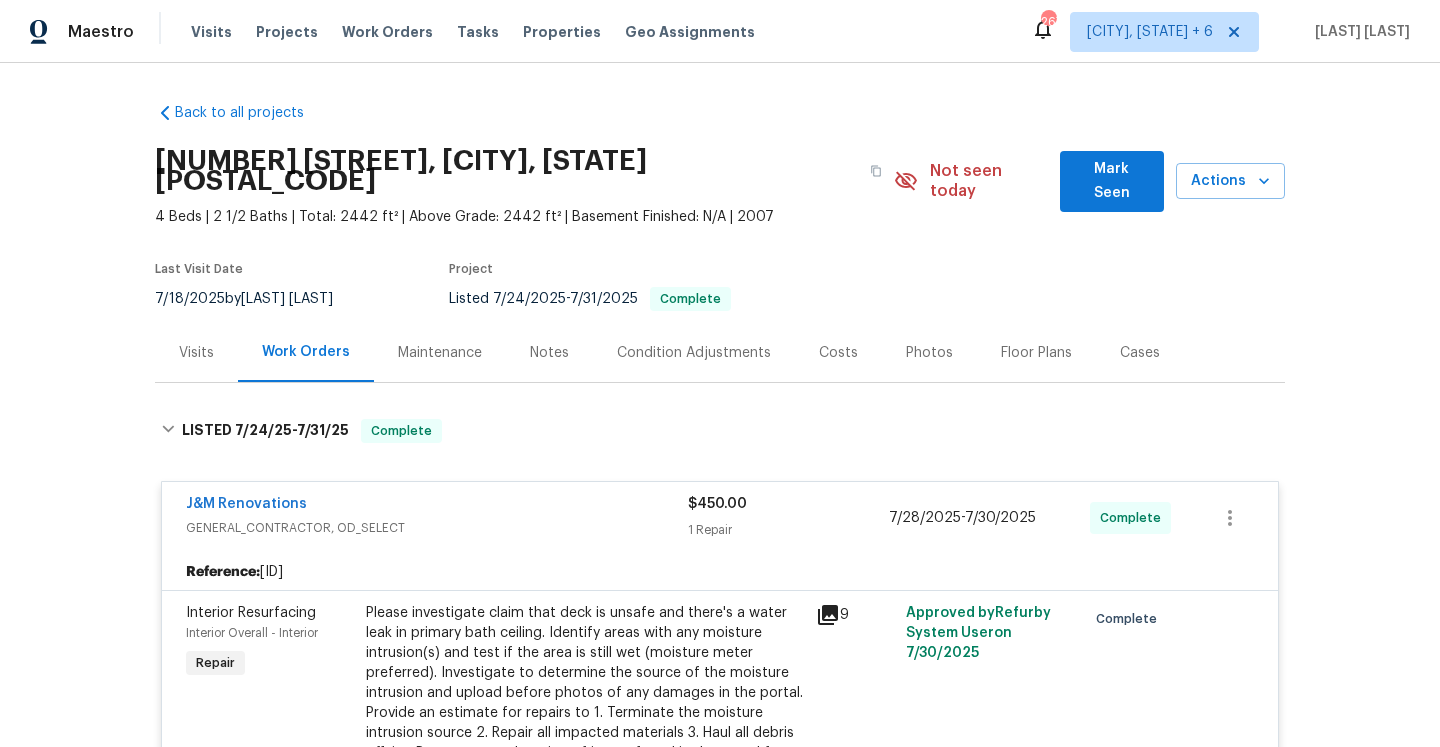 click on "J&M Renovations" at bounding box center [437, 506] 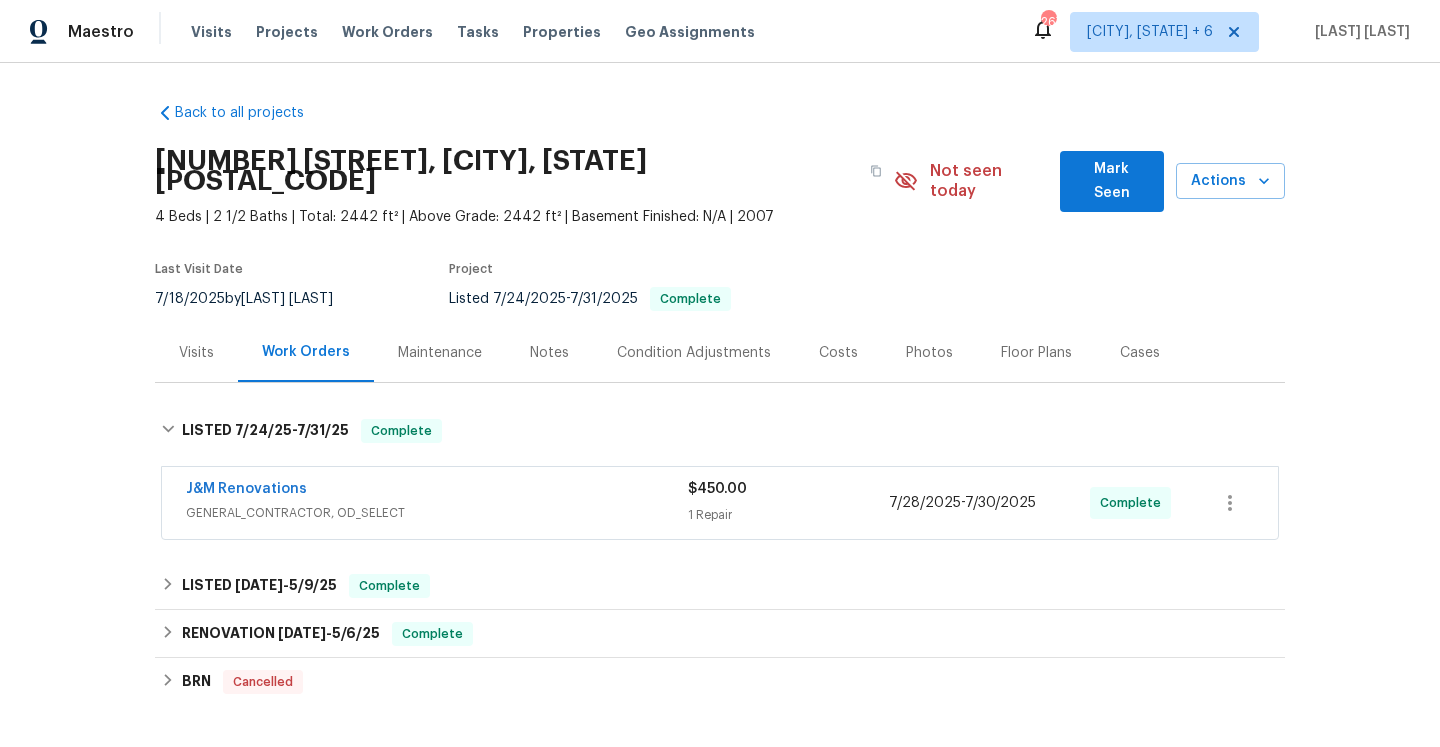 click on "Visits" at bounding box center [196, 352] 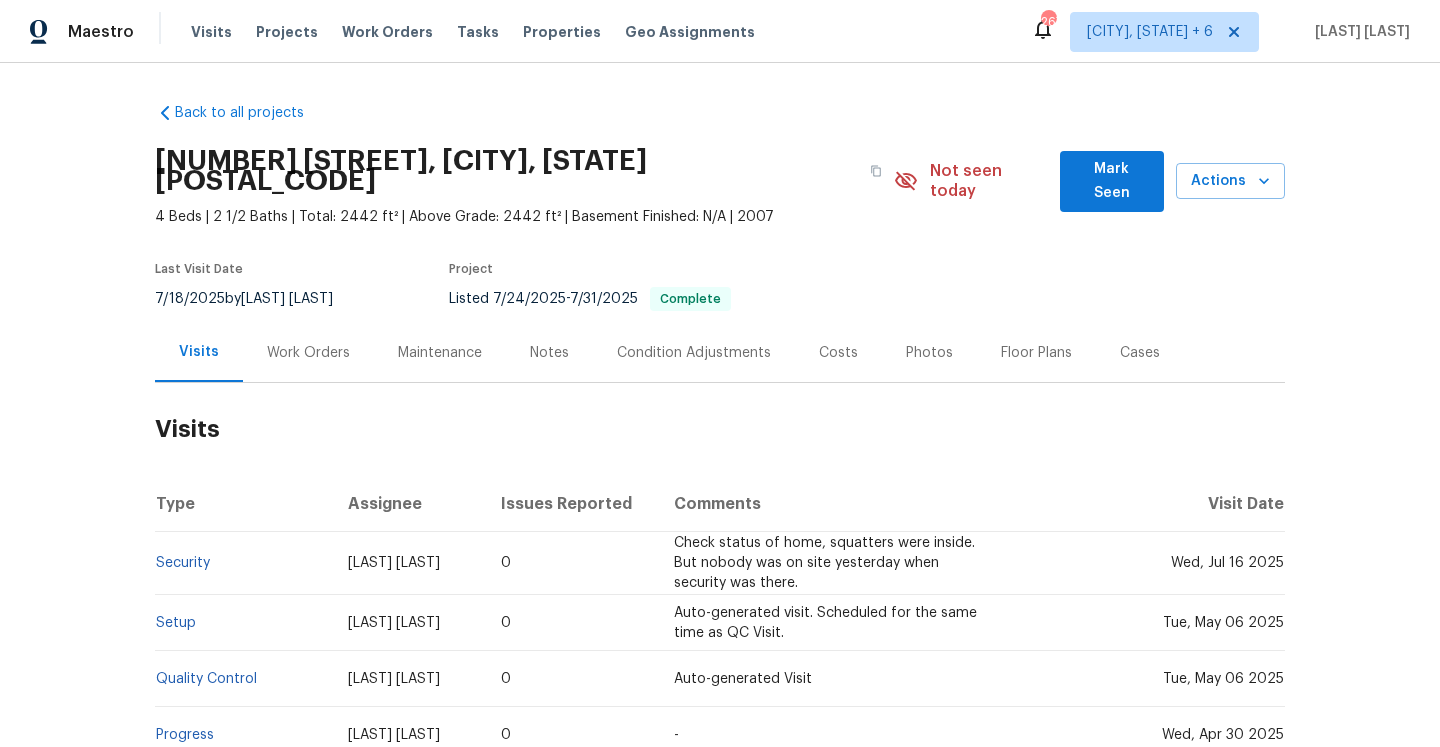 click on "Work Orders" at bounding box center (308, 353) 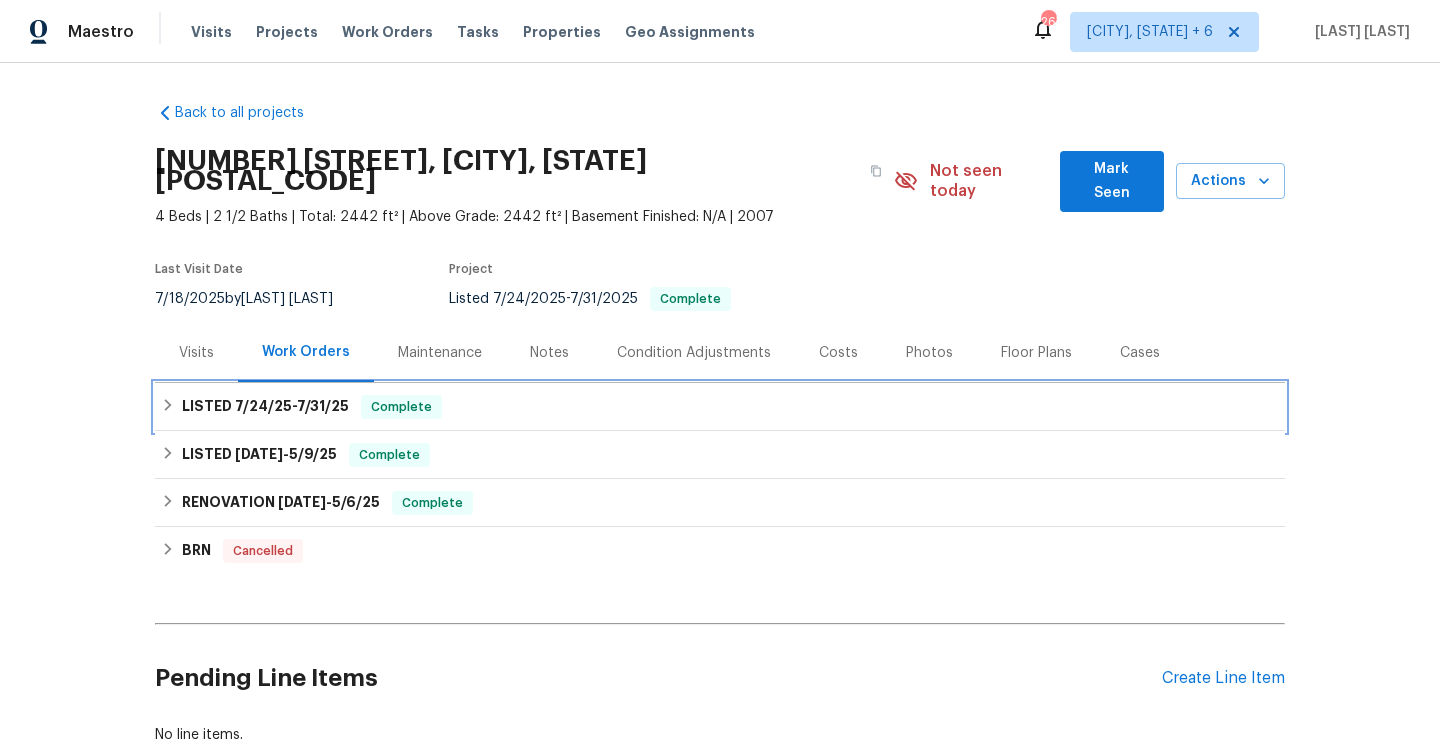 click on "LISTED   7/24/25  -  7/31/25 Complete" at bounding box center (720, 407) 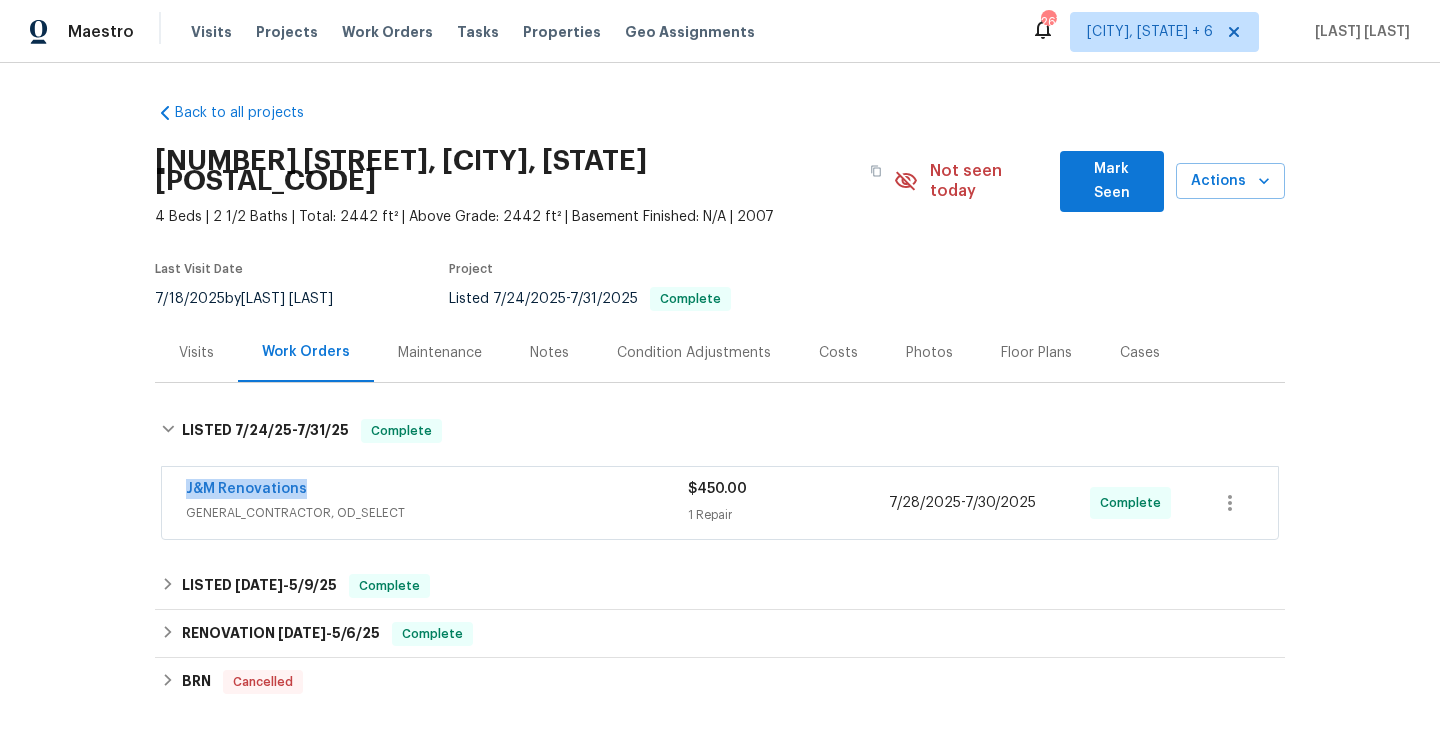 drag, startPoint x: 317, startPoint y: 472, endPoint x: 185, endPoint y: 470, distance: 132.01515 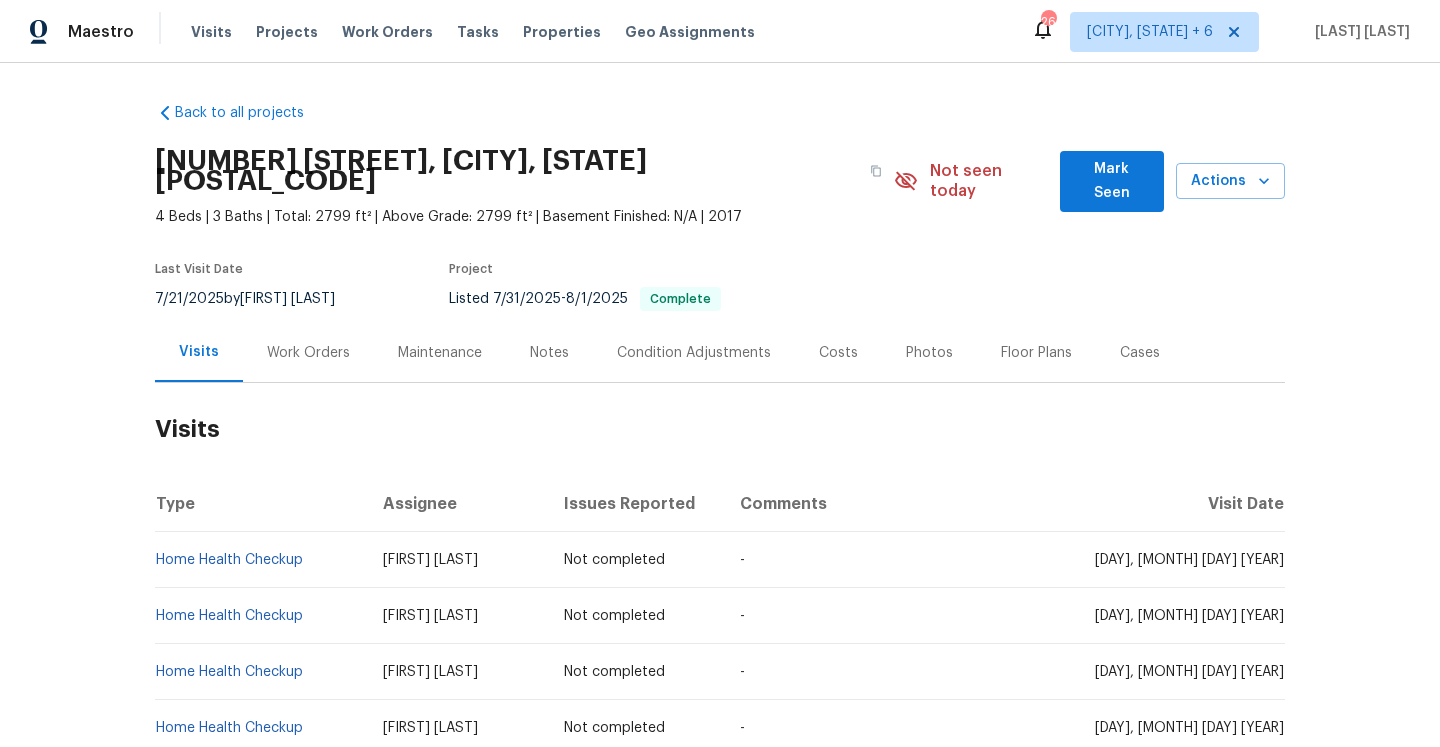 scroll, scrollTop: 0, scrollLeft: 0, axis: both 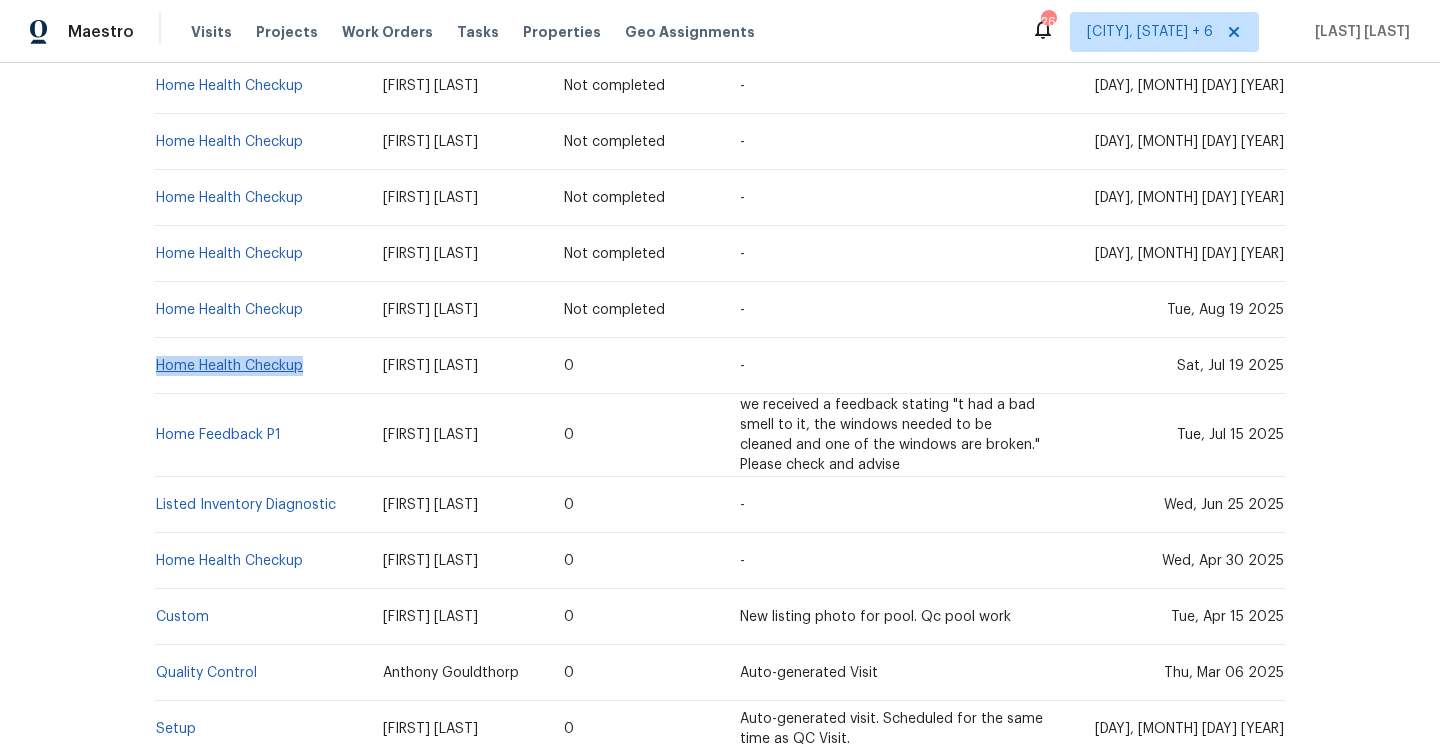 drag, startPoint x: 313, startPoint y: 359, endPoint x: 160, endPoint y: 351, distance: 153.20901 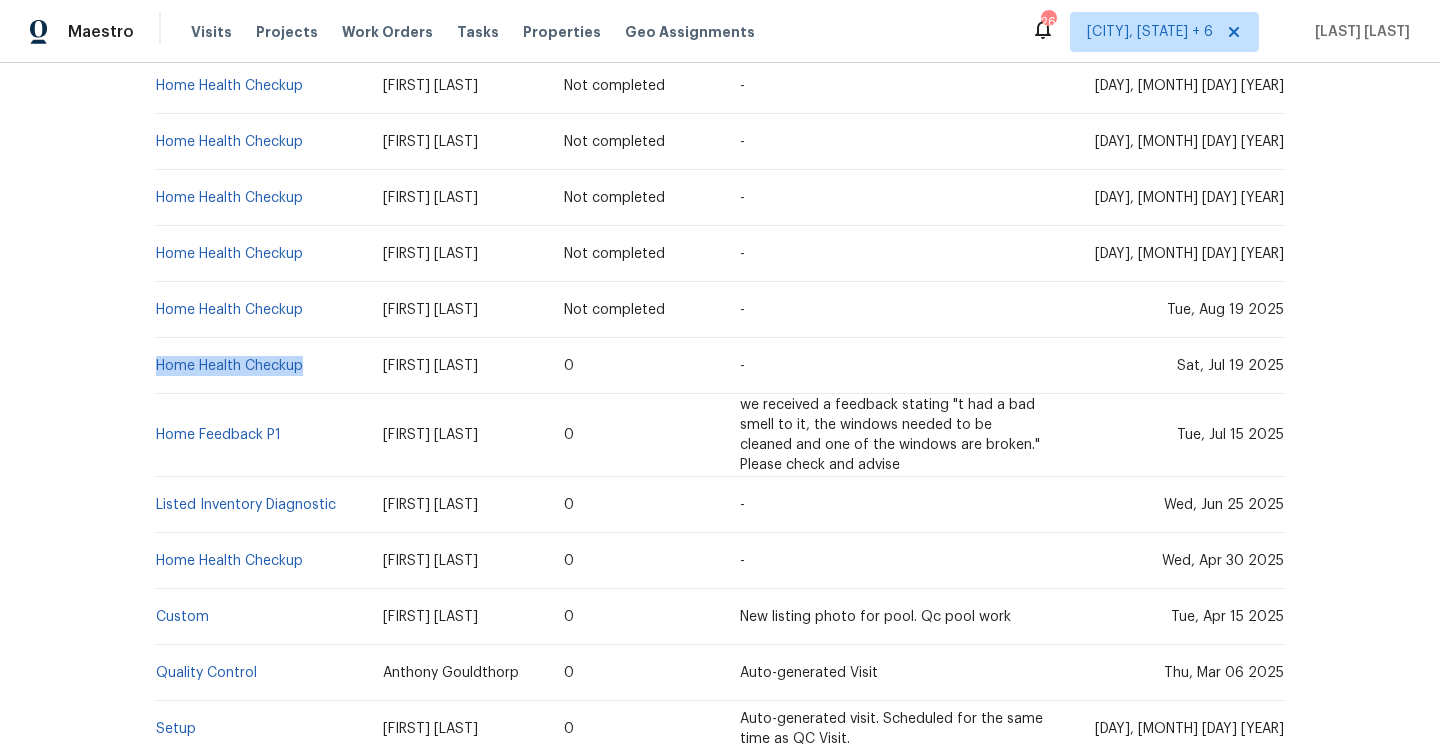 copy on "Home Health Checkup" 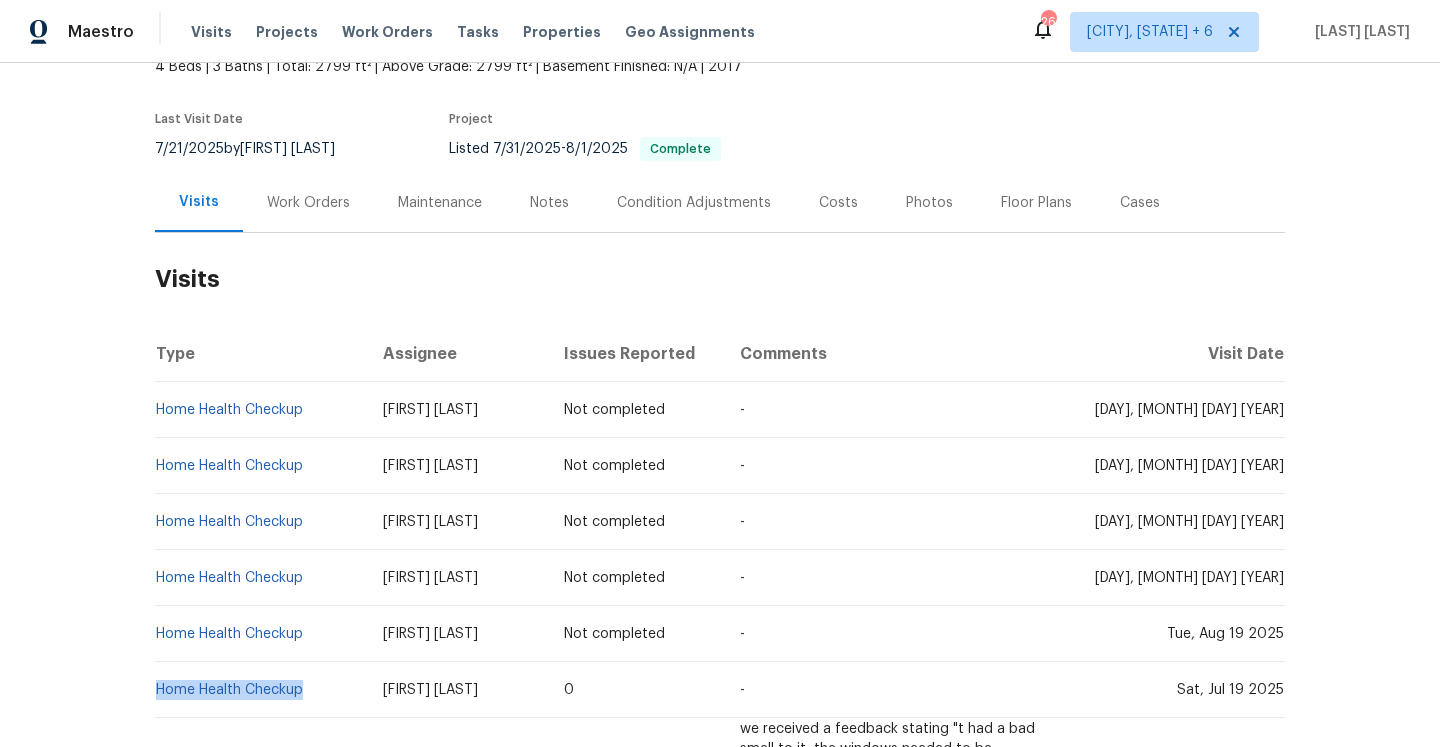 scroll, scrollTop: 0, scrollLeft: 0, axis: both 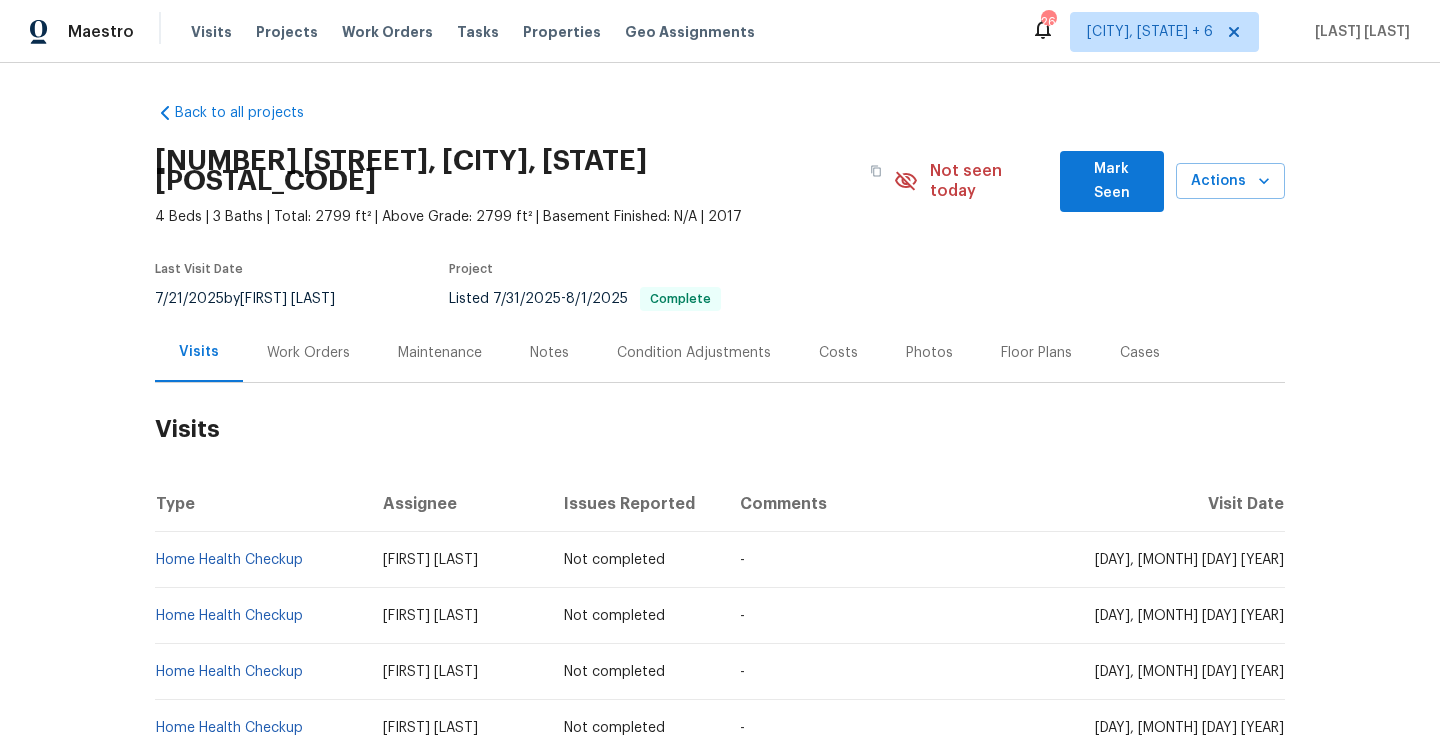 click on "Last Visit Date 7/21/2025  by  Wesley Brooks   Project Listed   7/31/2025  -  8/1/2025 Complete" at bounding box center (494, 287) 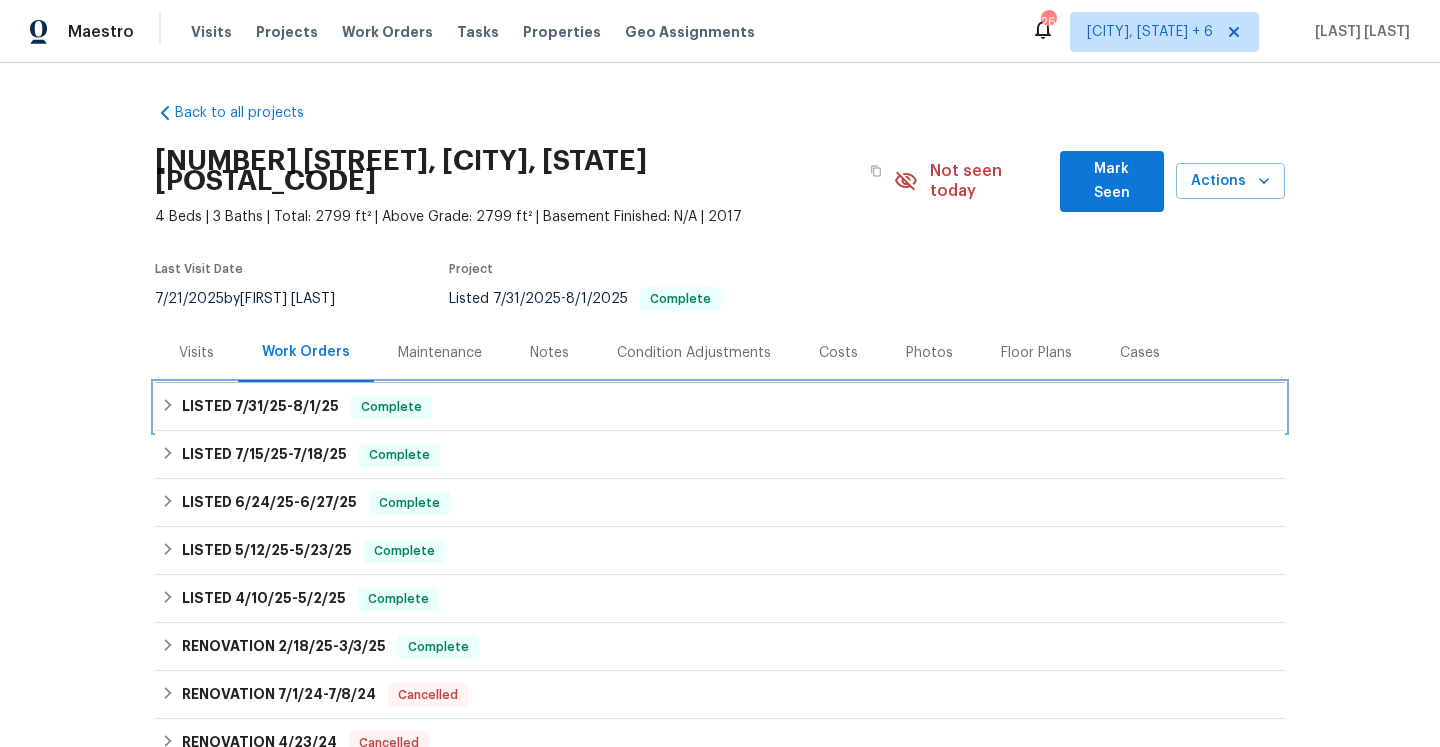 click on "8/1/25" at bounding box center [316, 406] 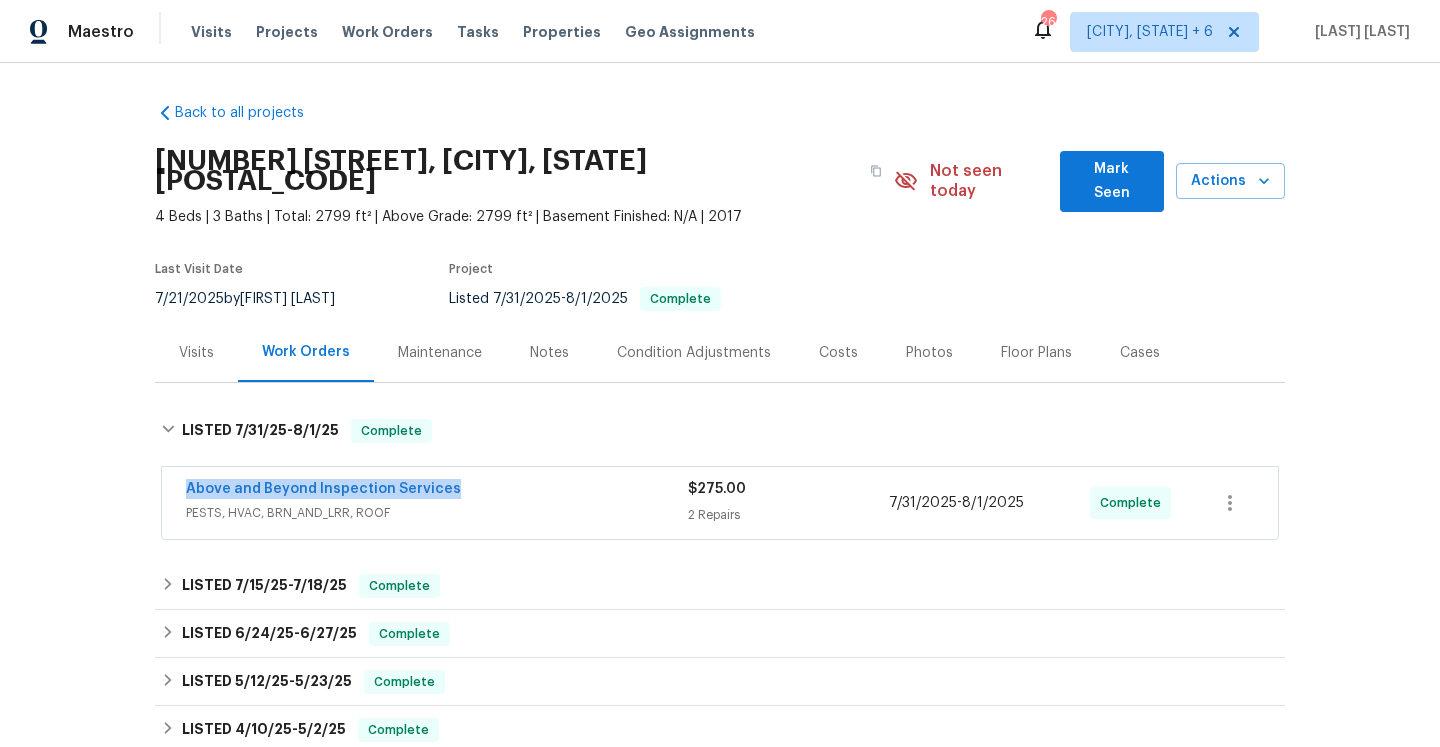 drag, startPoint x: 468, startPoint y: 466, endPoint x: 180, endPoint y: 468, distance: 288.00696 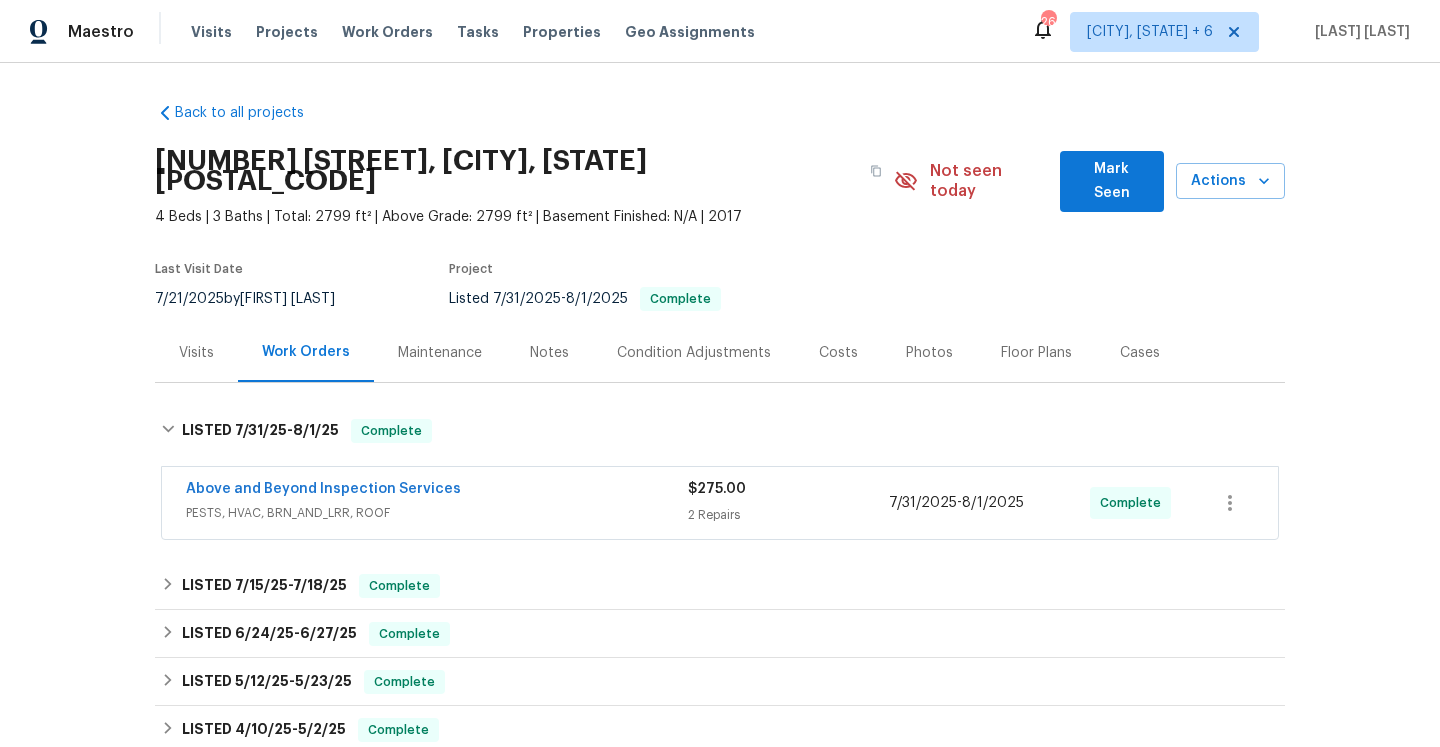 click on "PESTS, HVAC, BRN_AND_LRR, ROOF" at bounding box center (437, 513) 